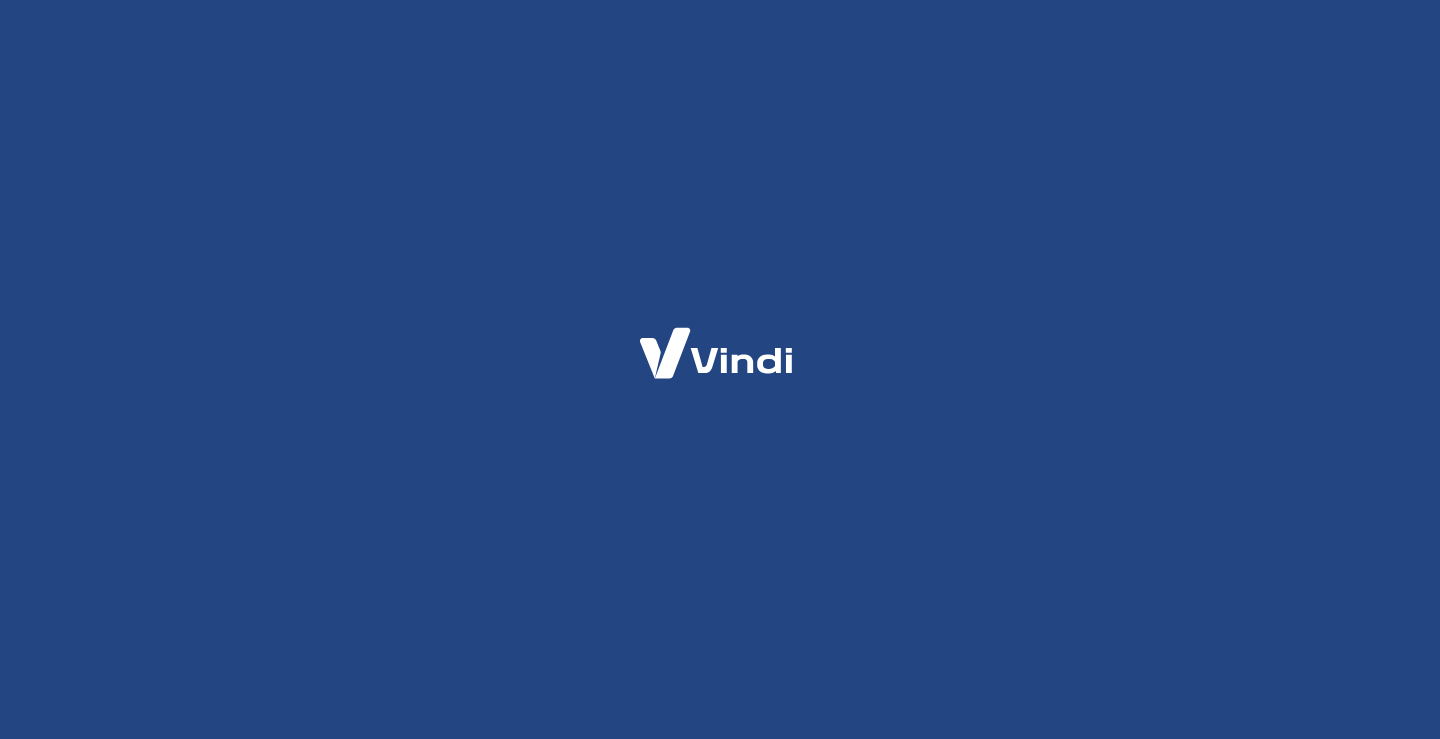 scroll, scrollTop: 0, scrollLeft: 0, axis: both 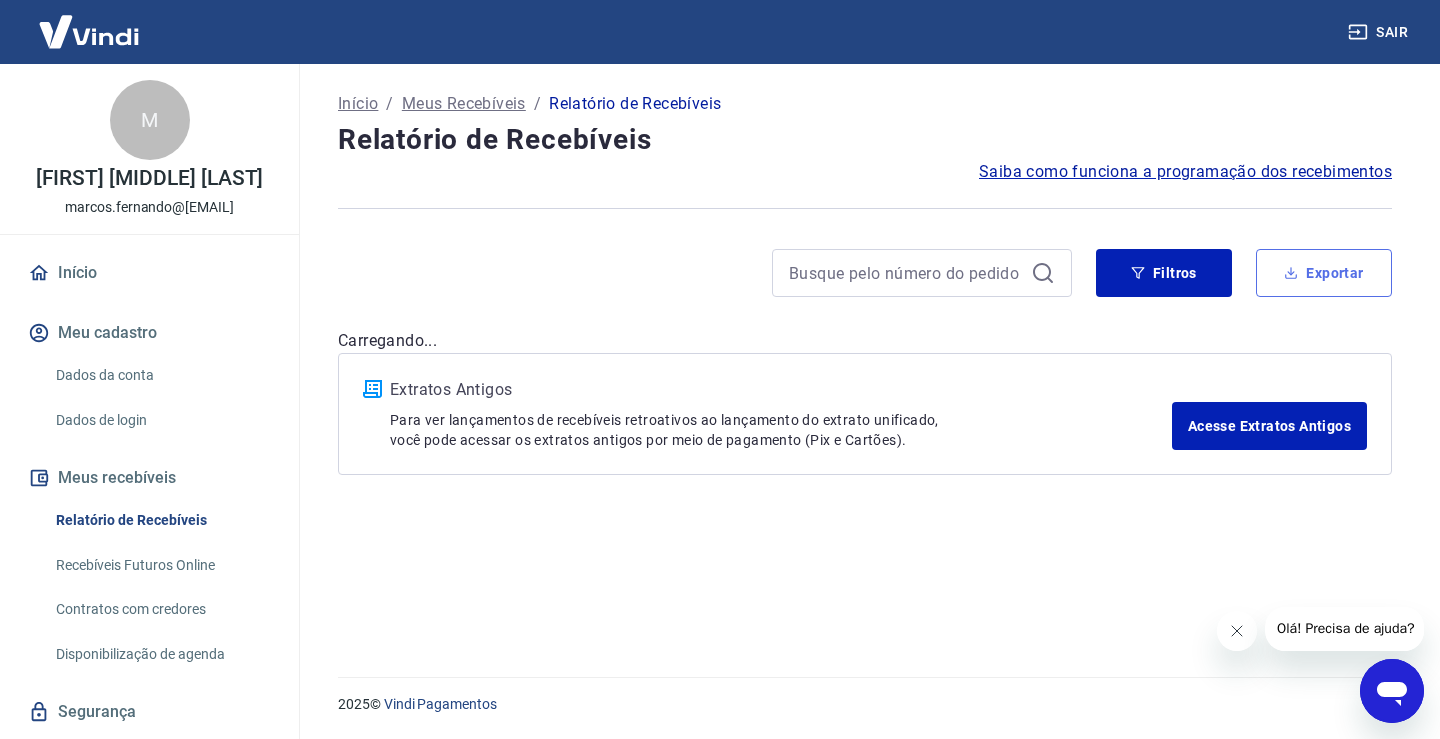 click on "Exportar" at bounding box center (1324, 273) 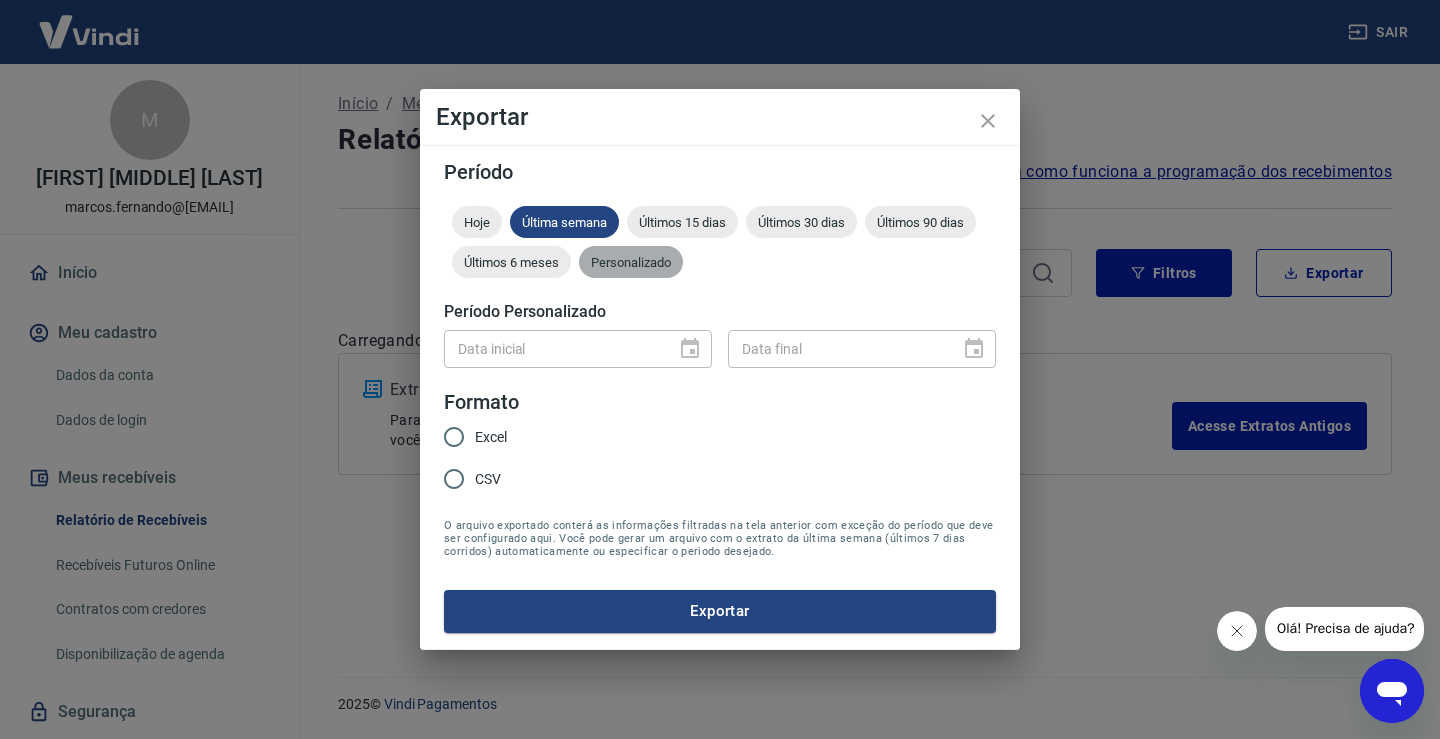 click on "Personalizado" at bounding box center [631, 262] 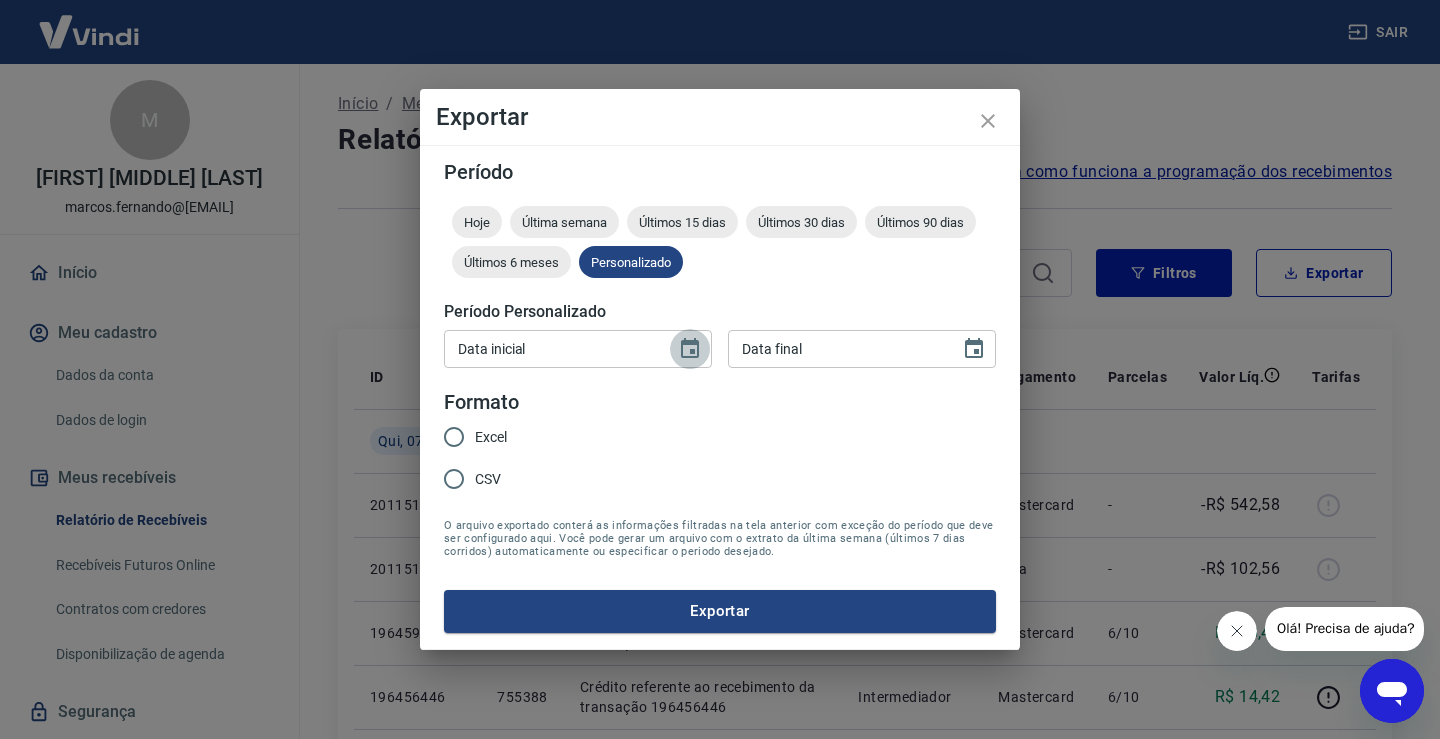 click 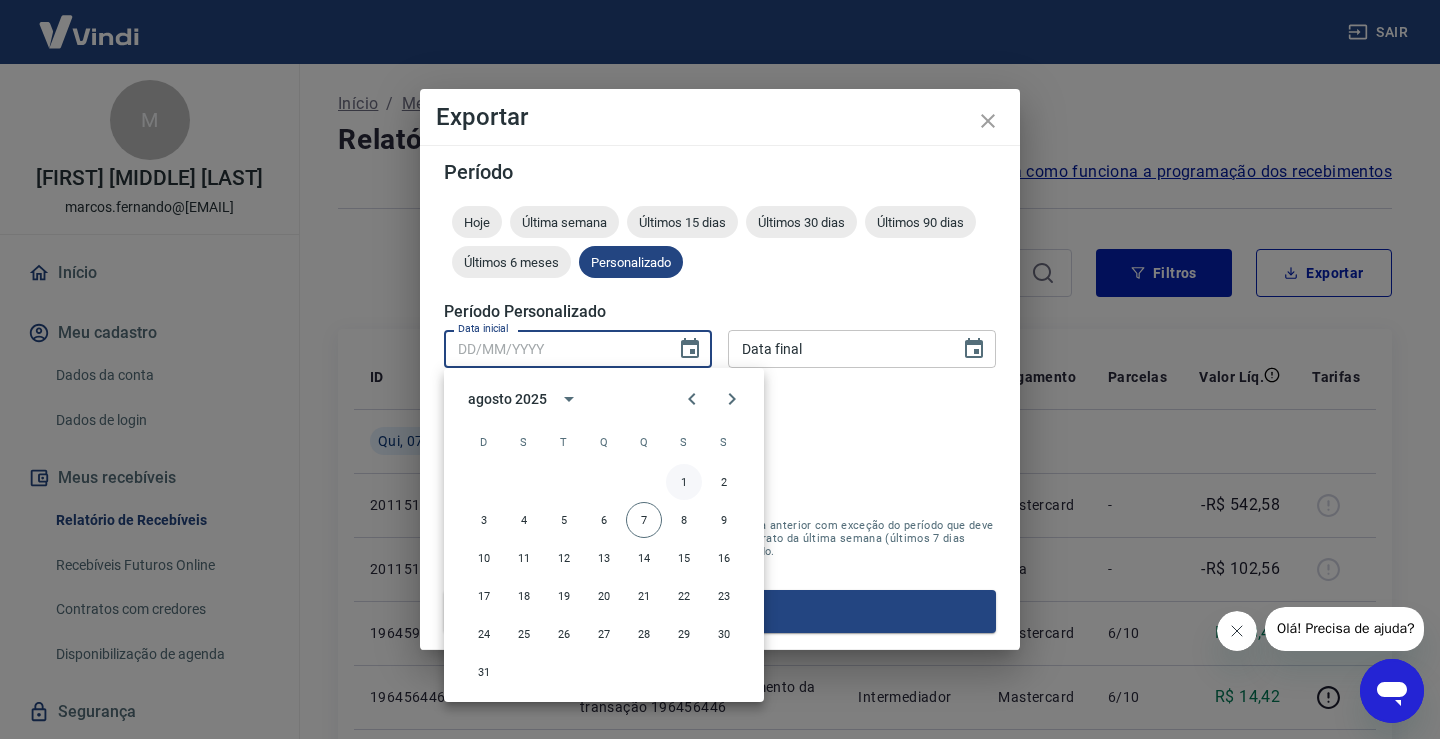 click on "1" at bounding box center [684, 482] 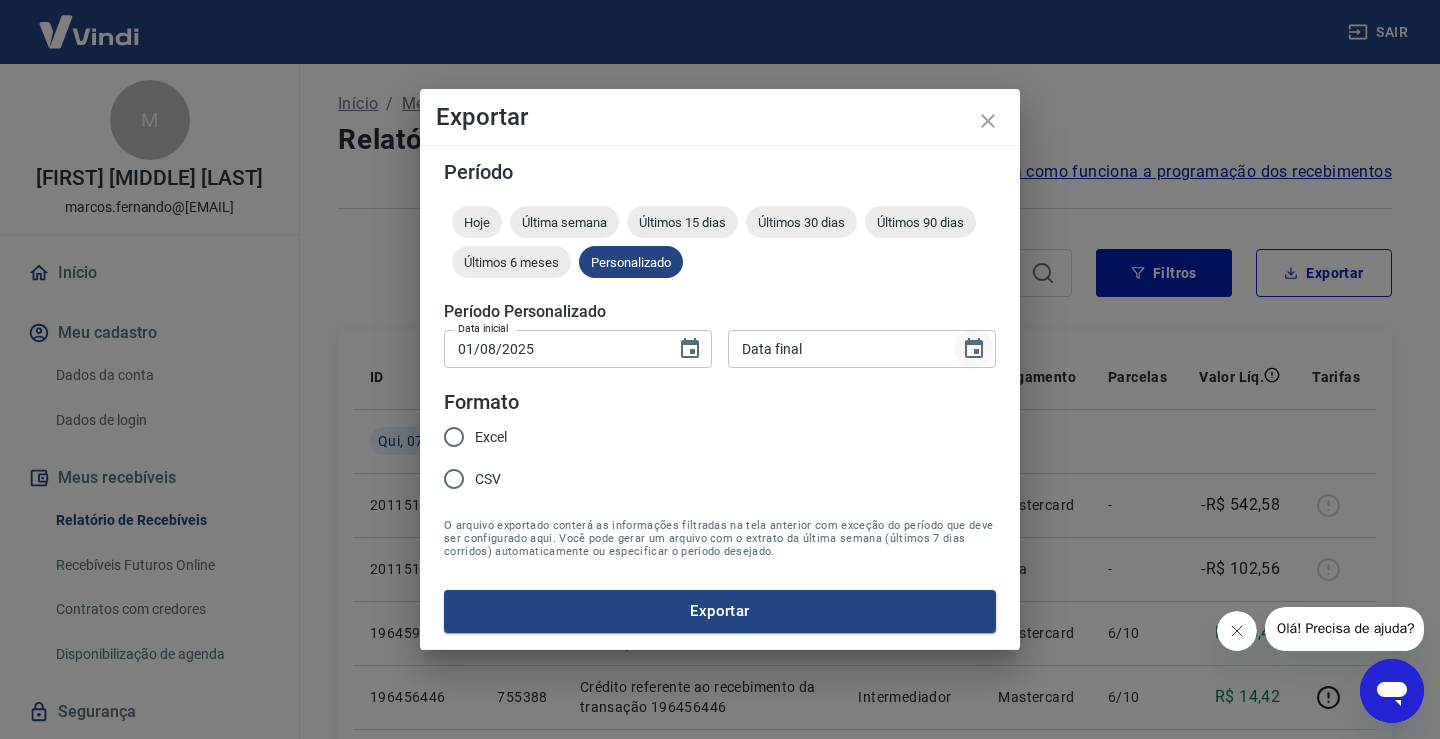 click 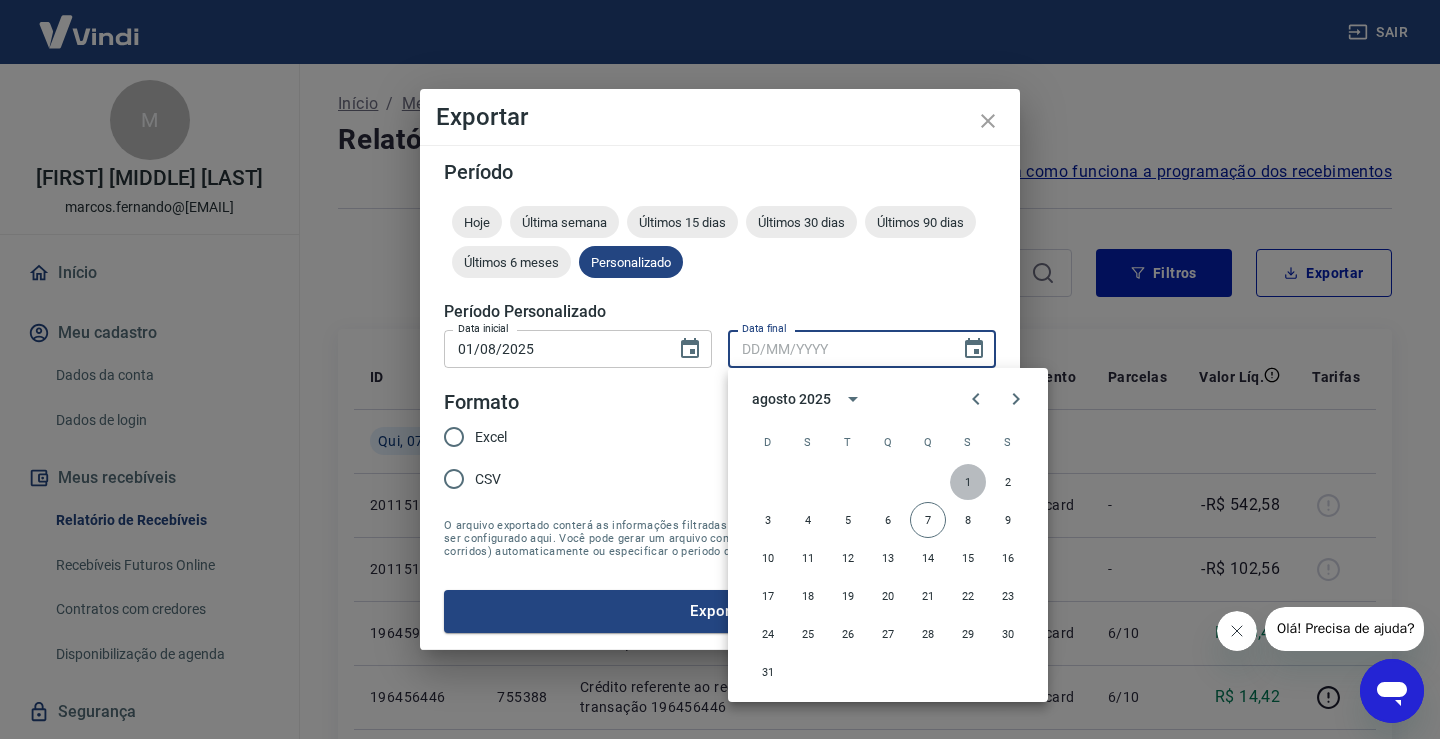 click on "1" at bounding box center [968, 482] 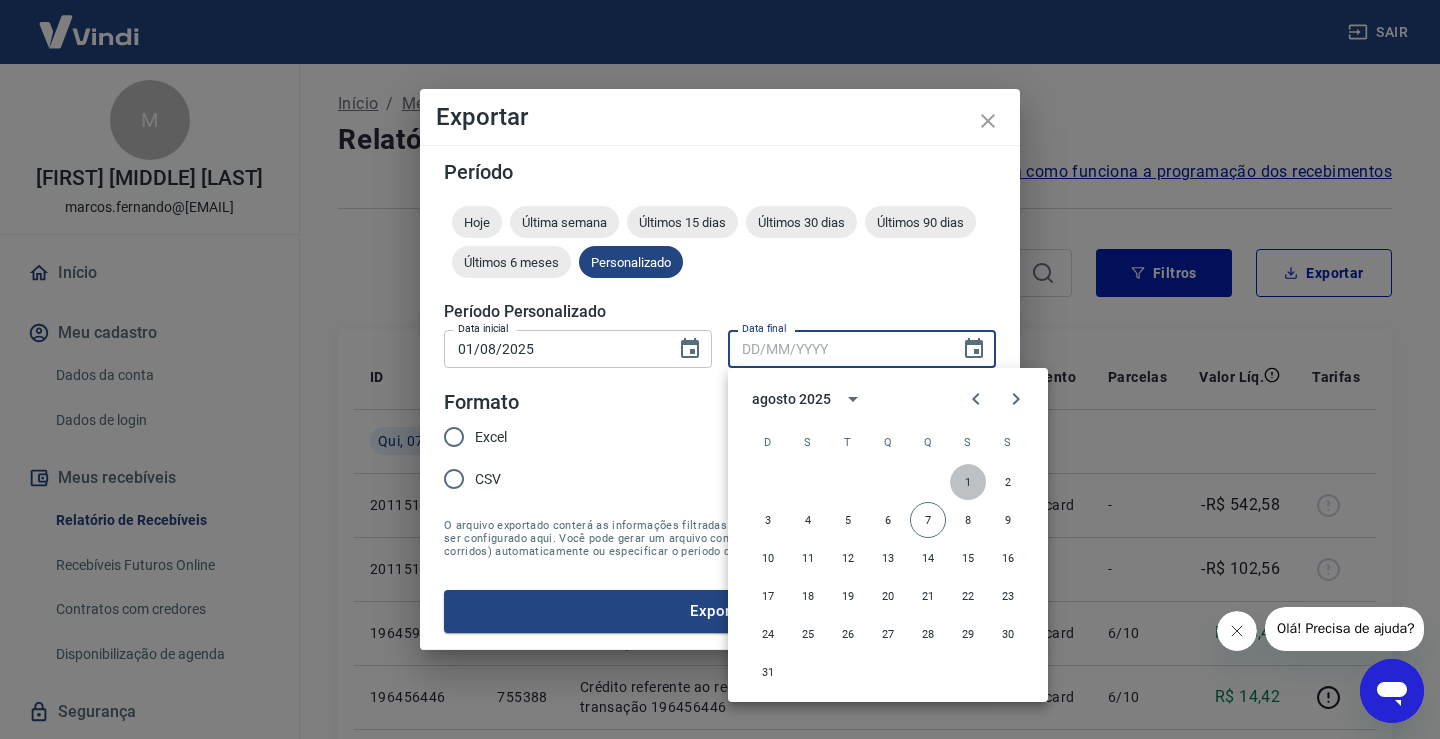 type on "01/08/2025" 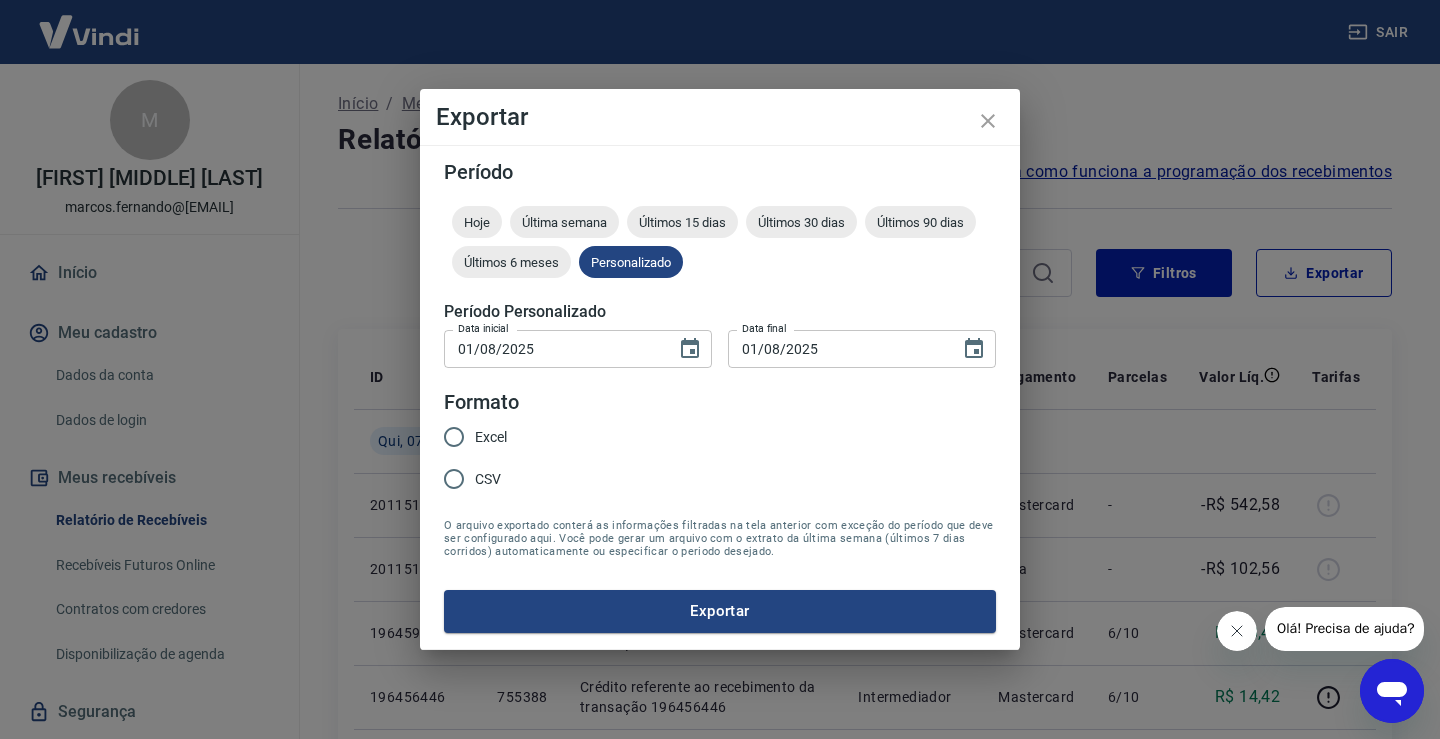 click on "Excel" at bounding box center [491, 437] 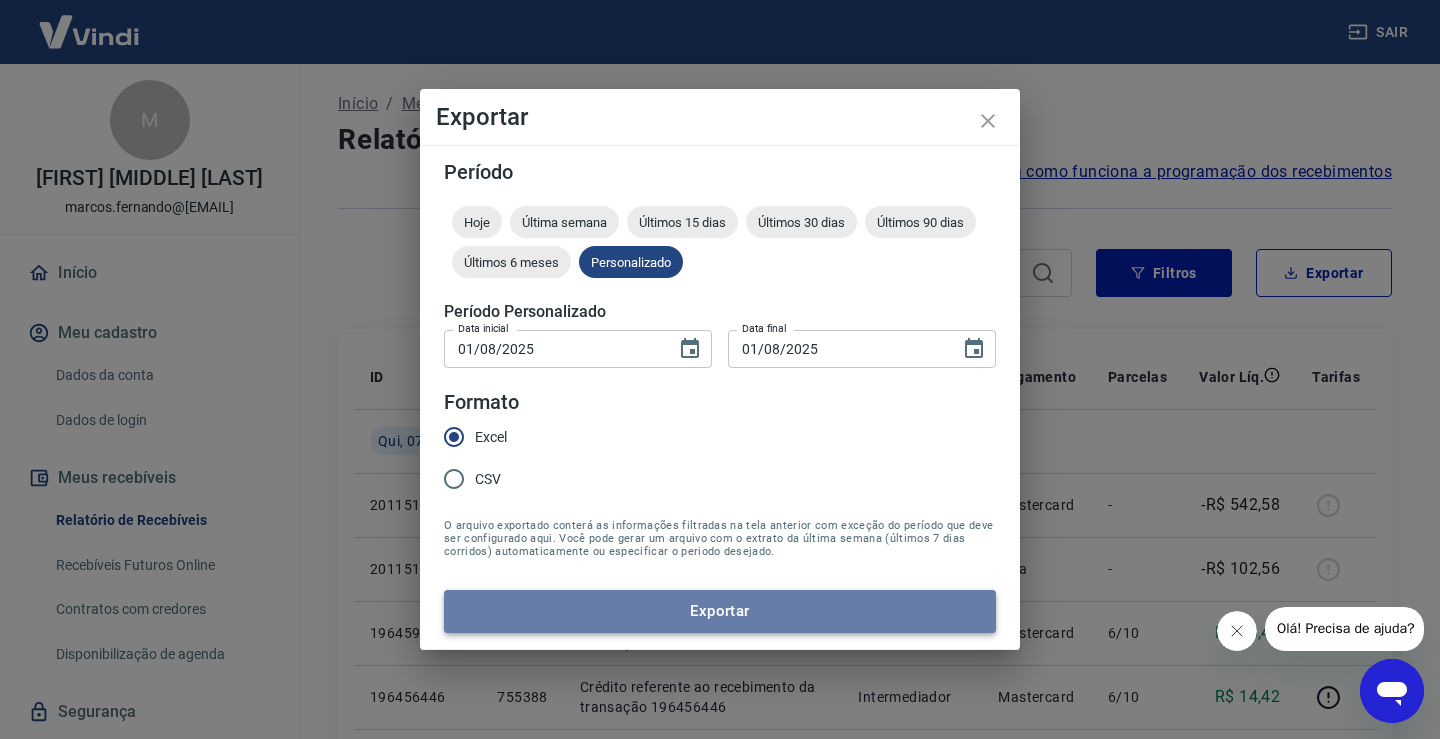 click on "Exportar" at bounding box center [720, 611] 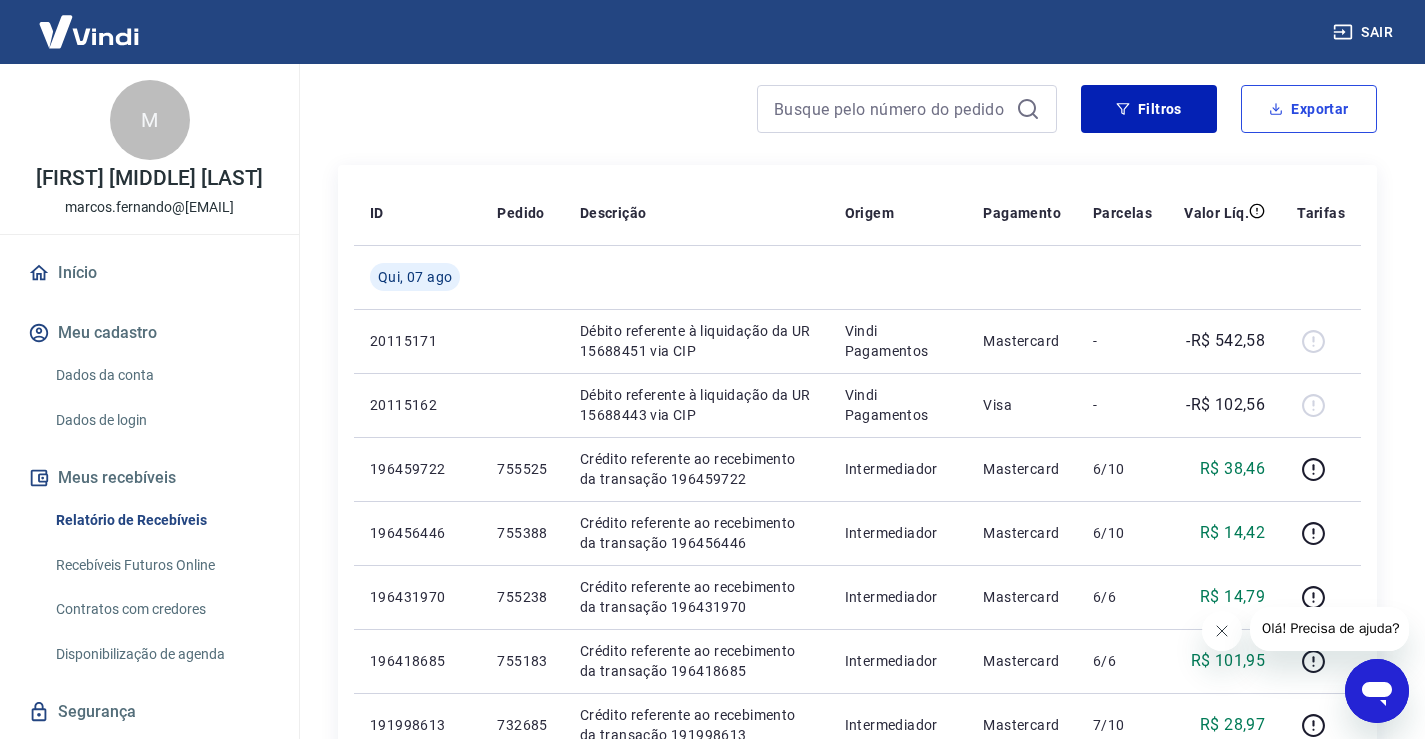 scroll, scrollTop: 0, scrollLeft: 0, axis: both 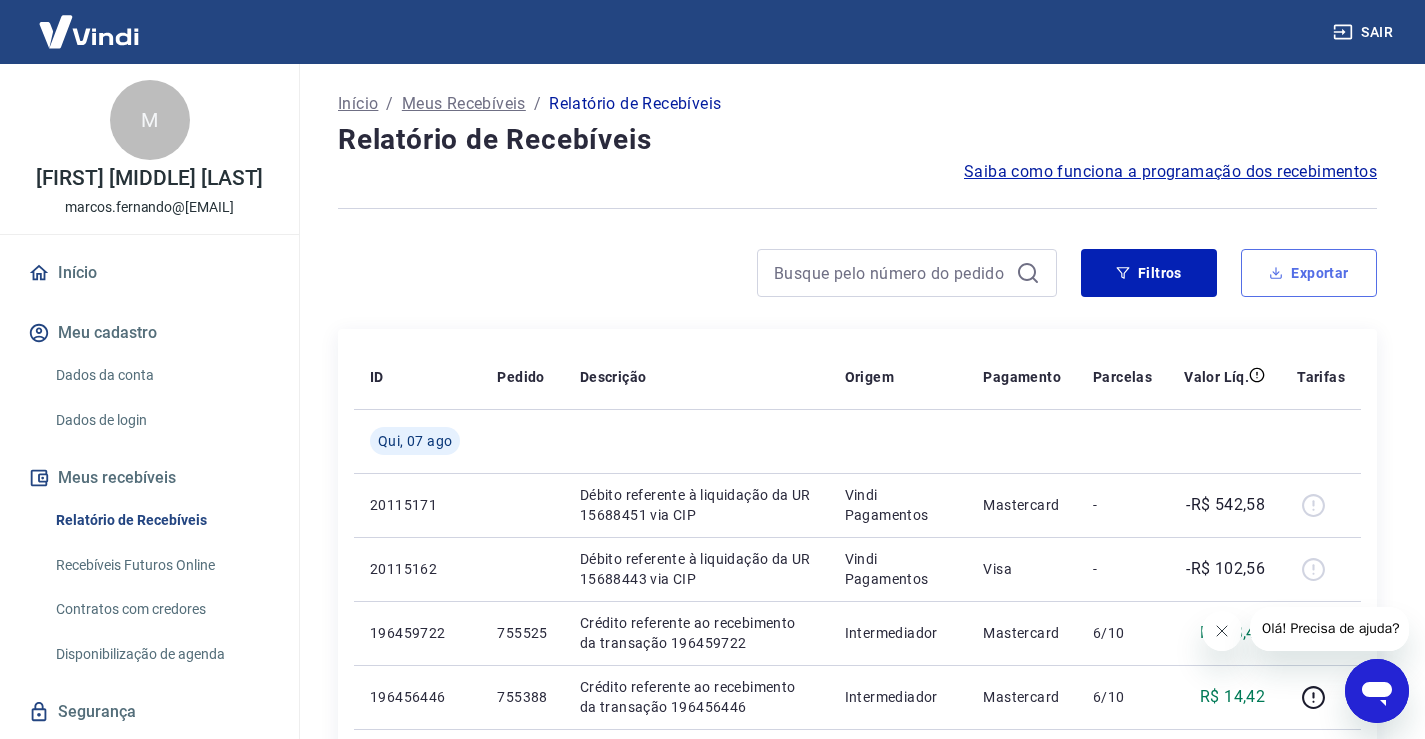 click on "Exportar" at bounding box center (1309, 273) 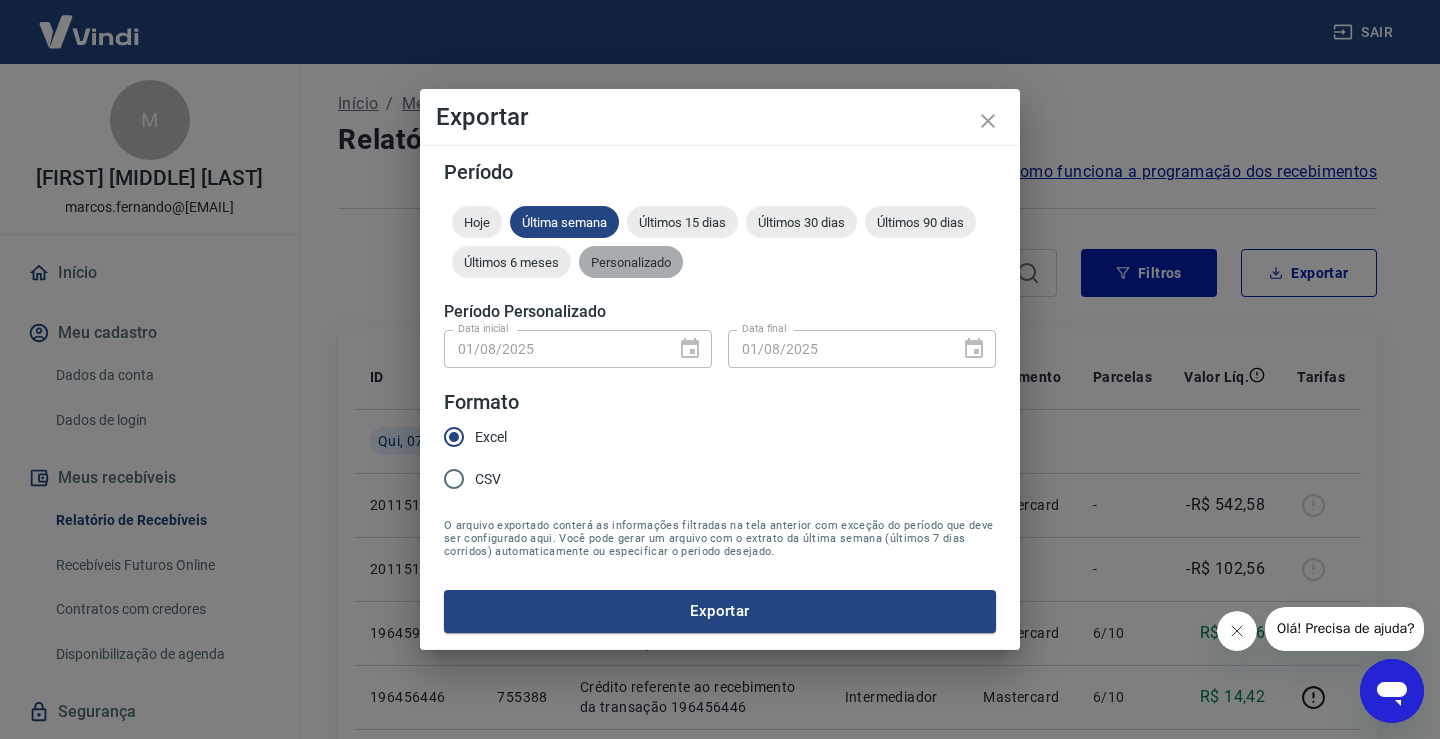 click on "Personalizado" at bounding box center (631, 262) 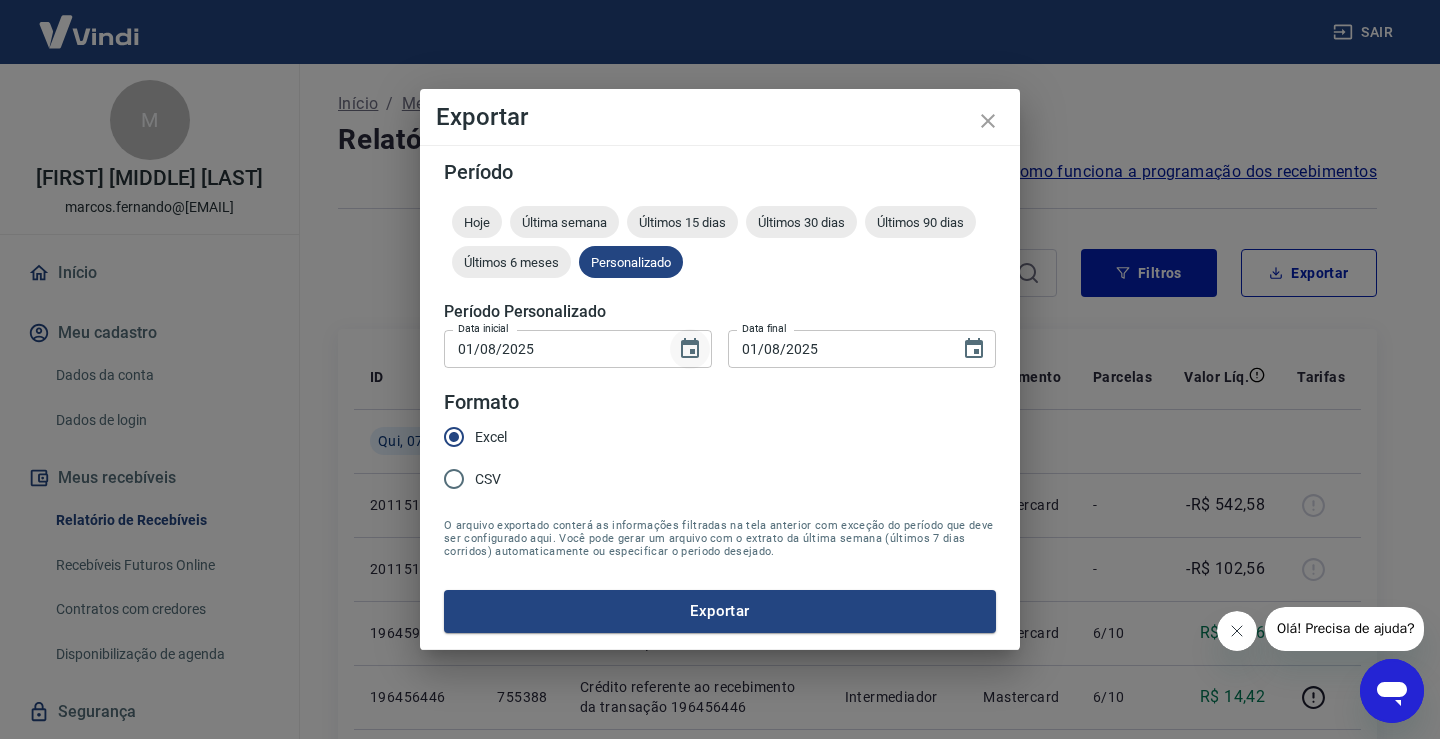 click at bounding box center [690, 349] 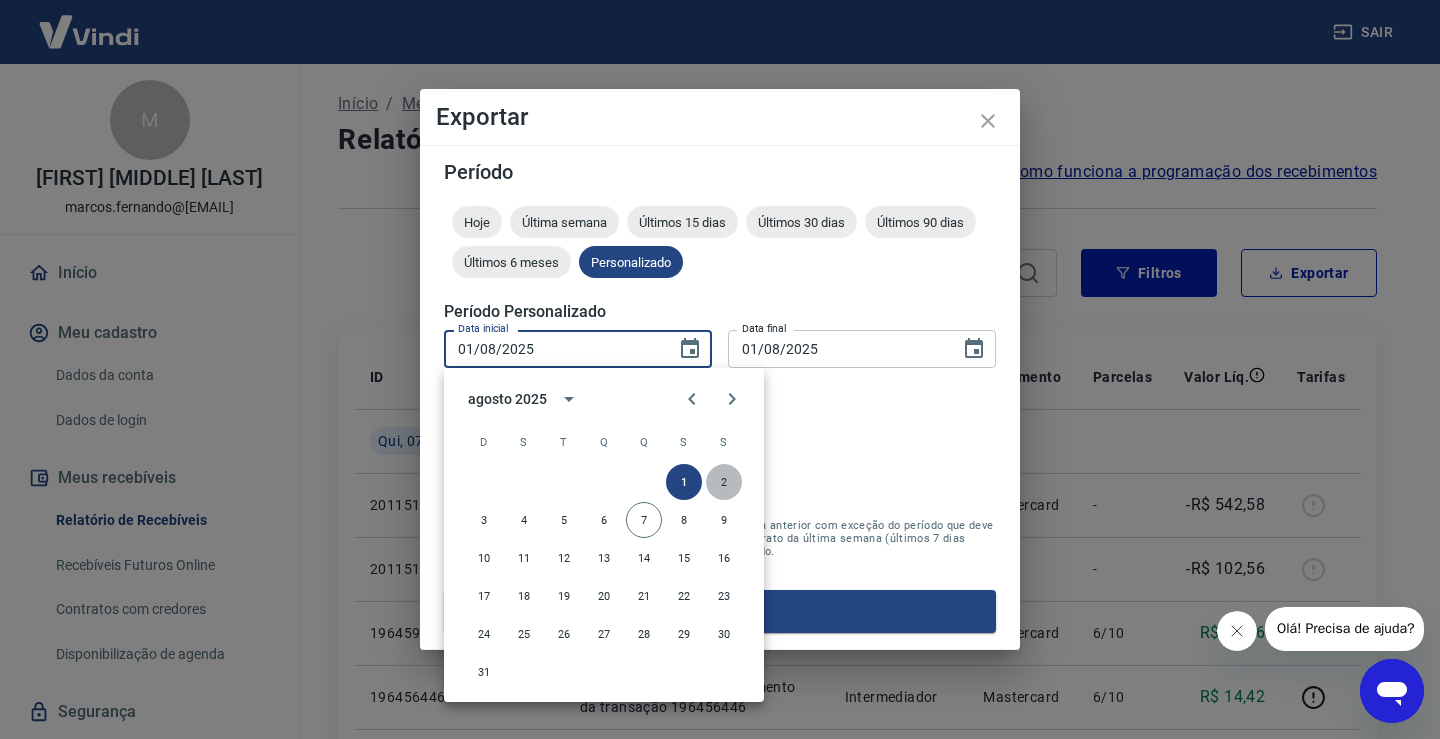 click on "2" at bounding box center (724, 482) 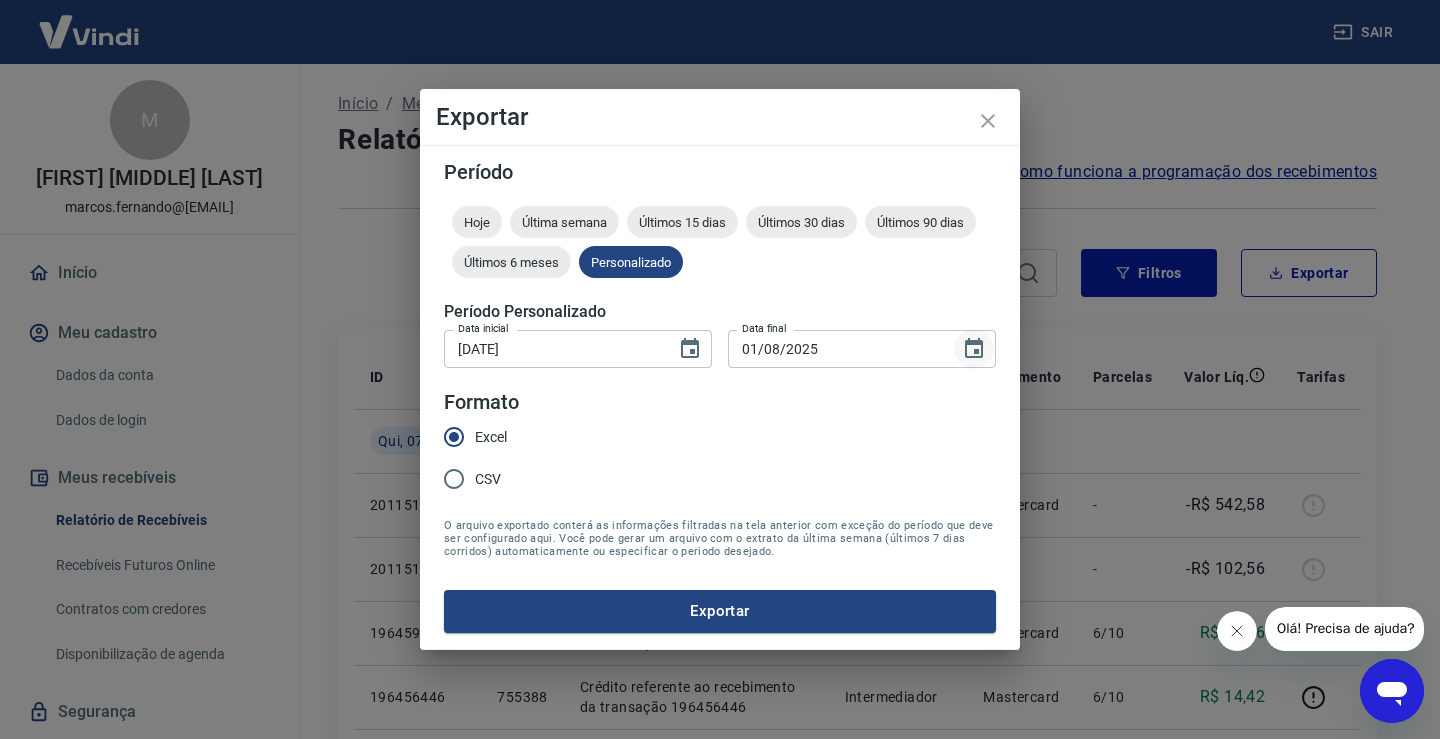 click 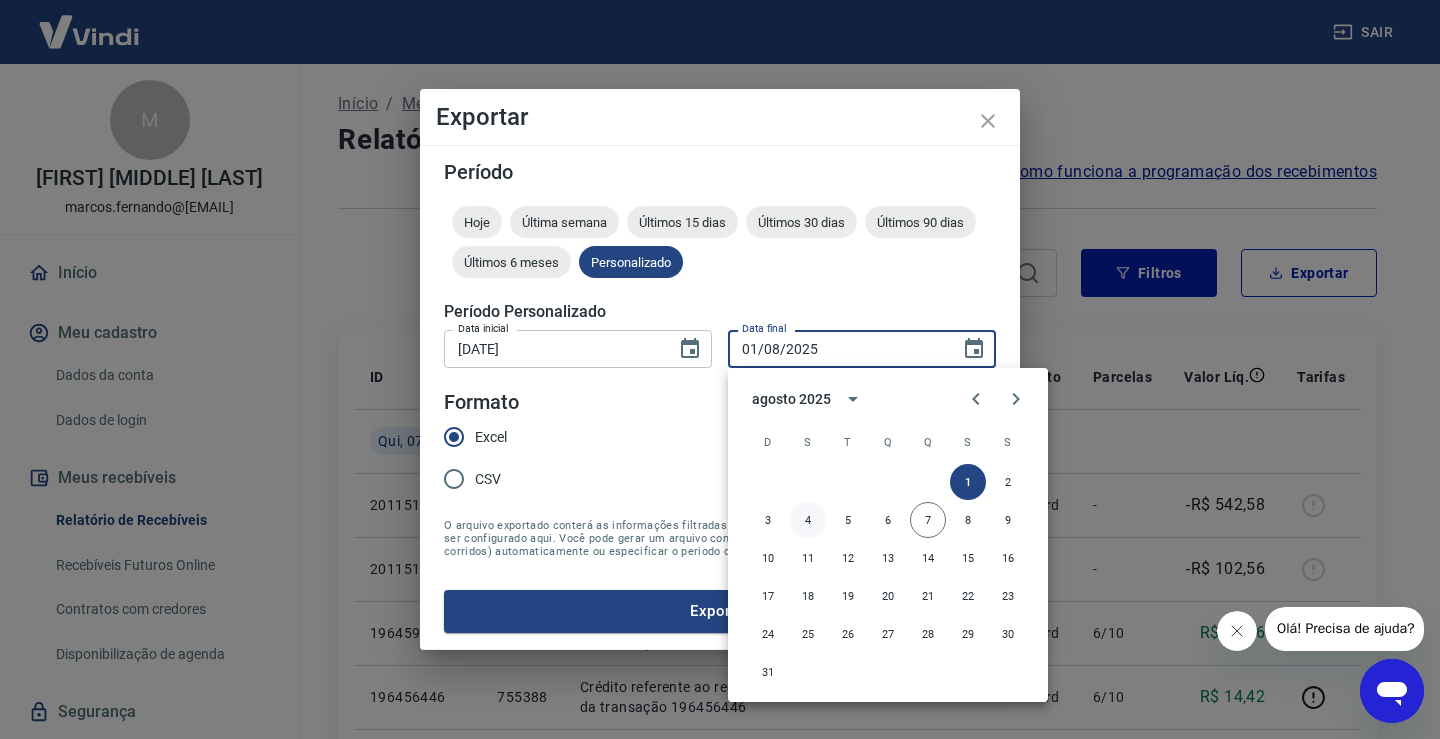 click on "4" at bounding box center [808, 520] 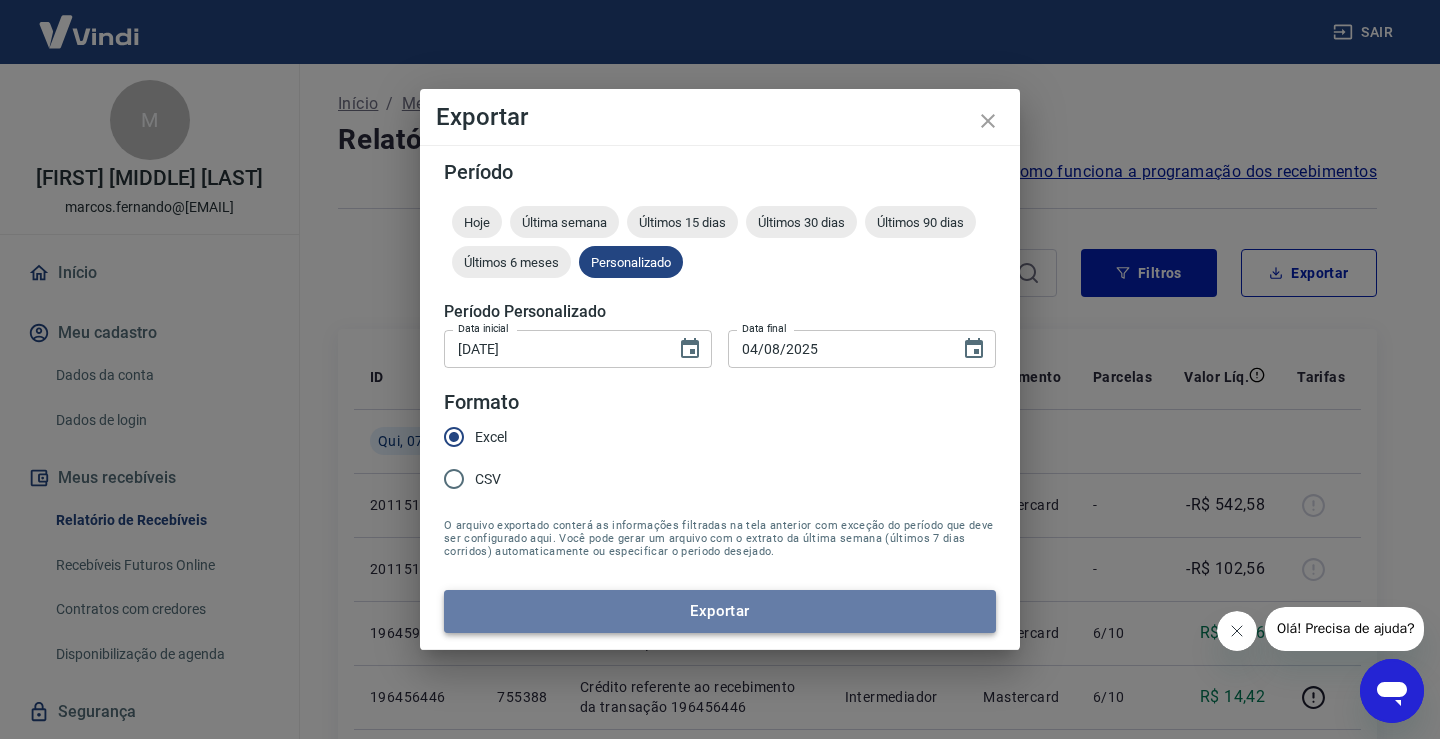 click on "Exportar" at bounding box center (720, 611) 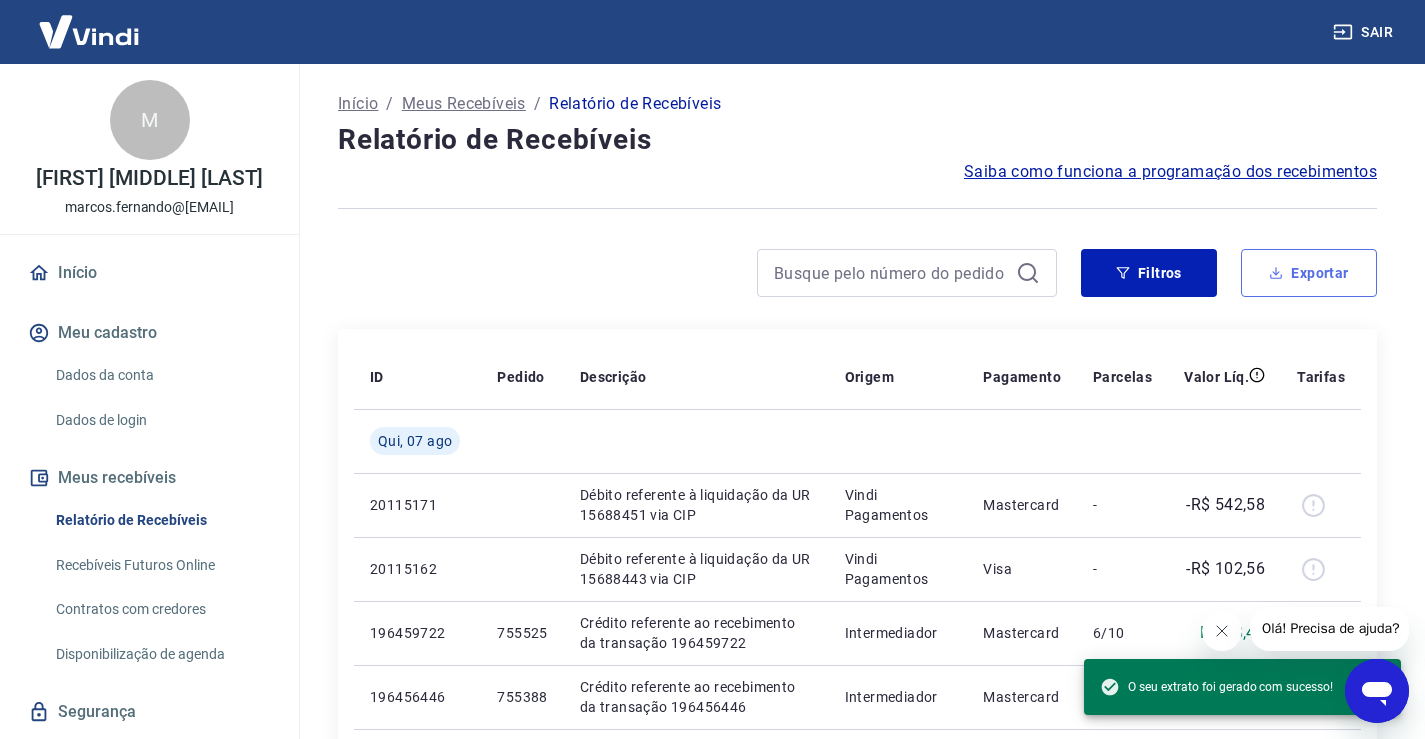 click on "Exportar" at bounding box center (1309, 273) 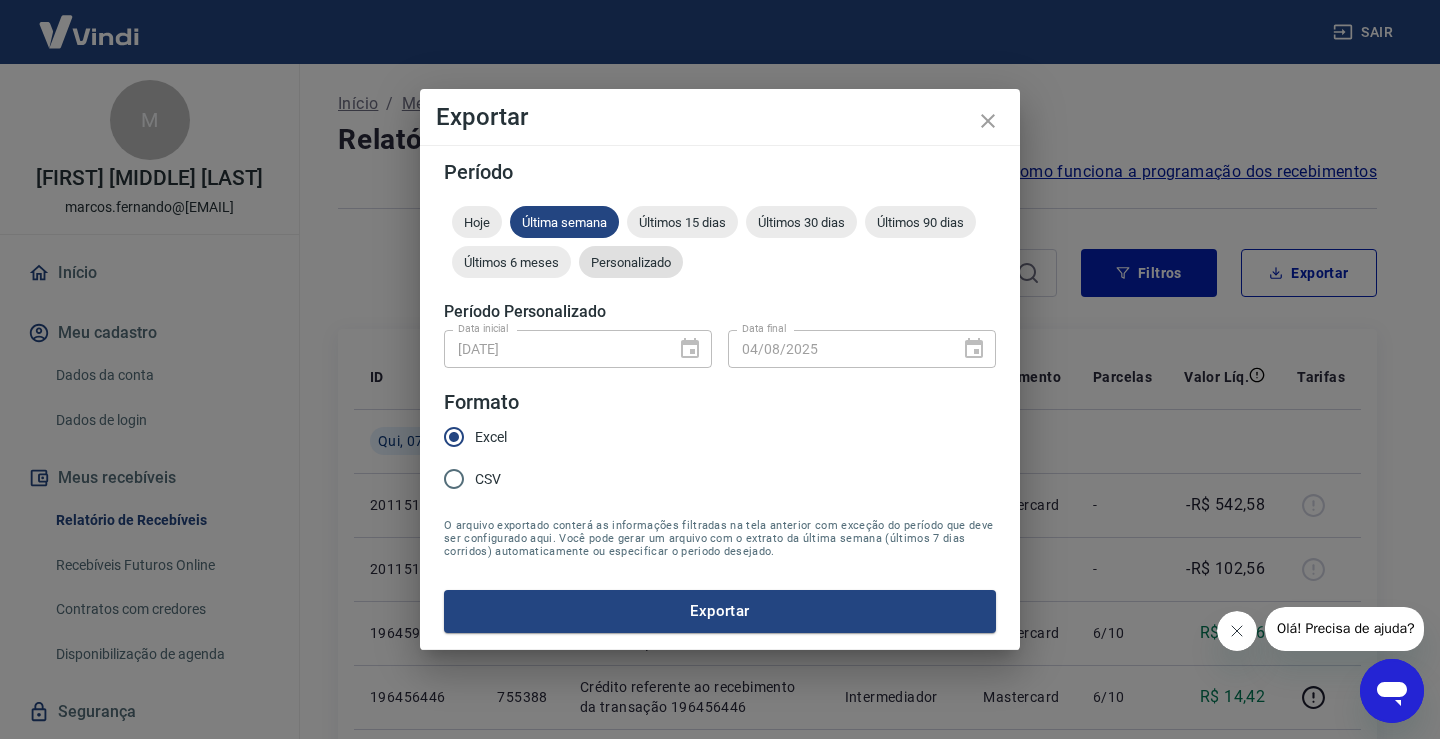 click on "Personalizado" at bounding box center [631, 262] 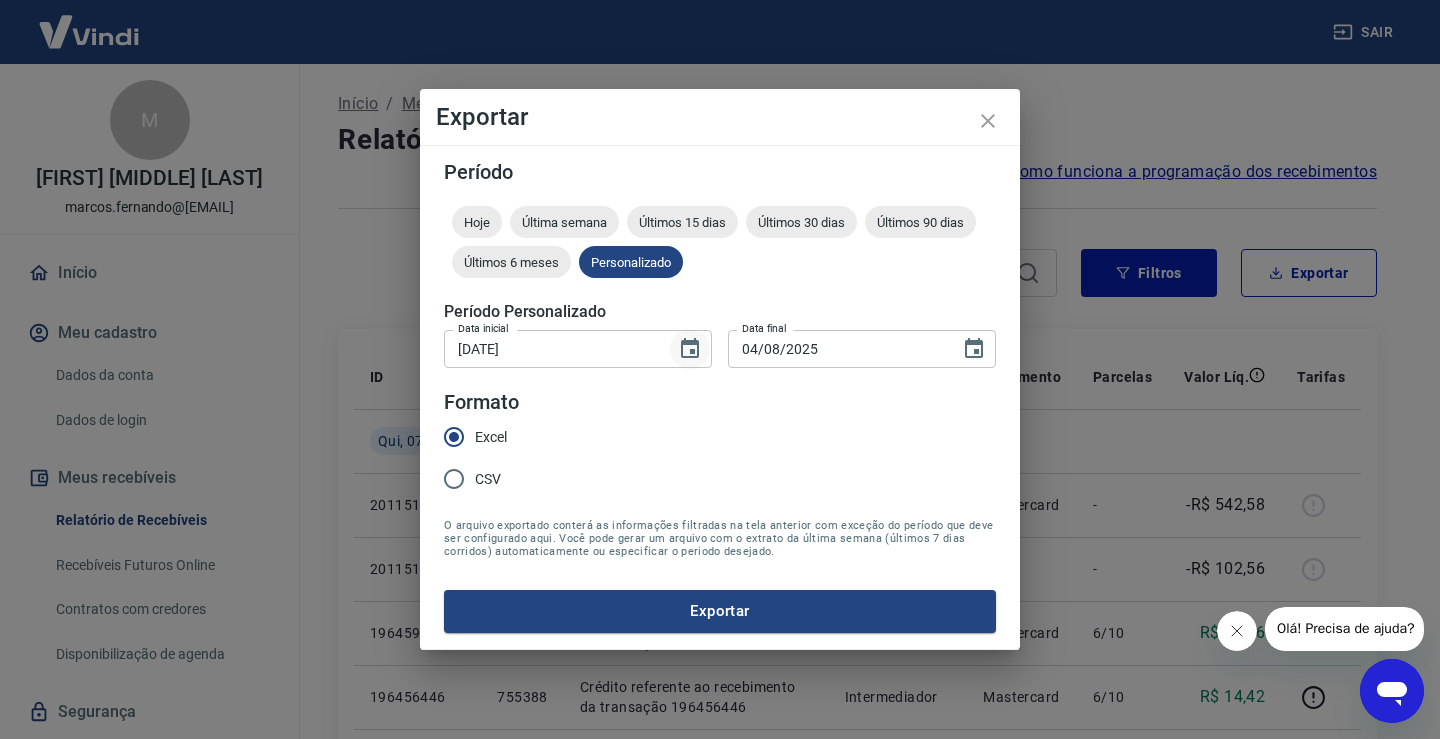 click 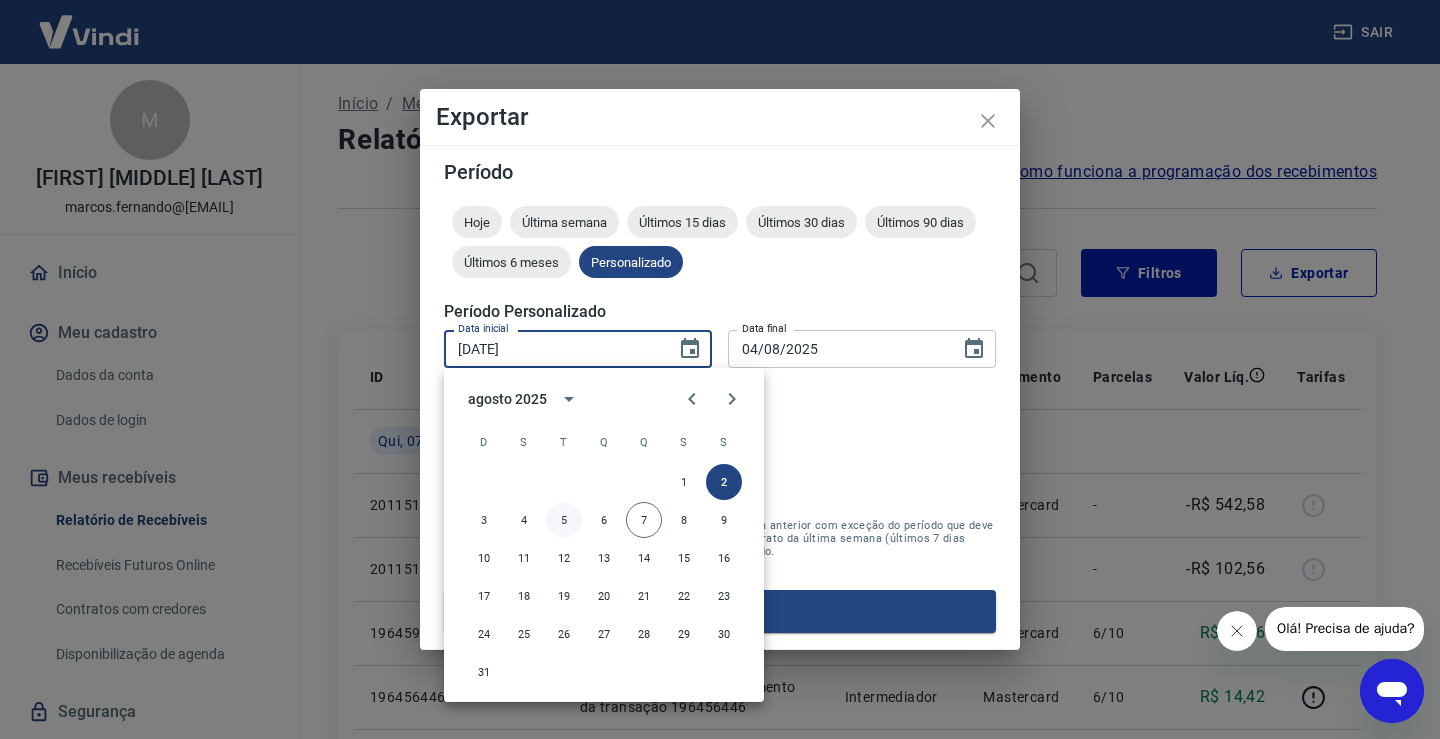 click on "5" at bounding box center (564, 520) 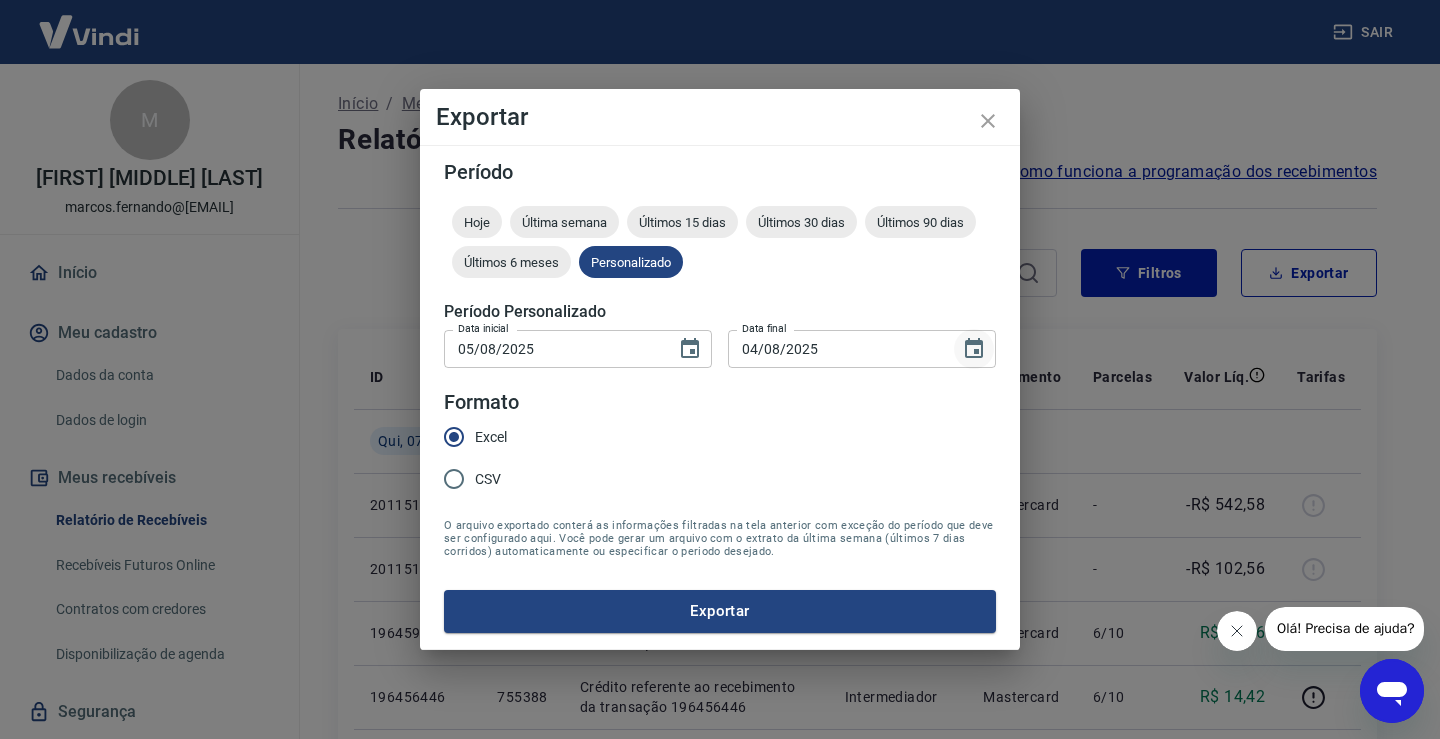 click 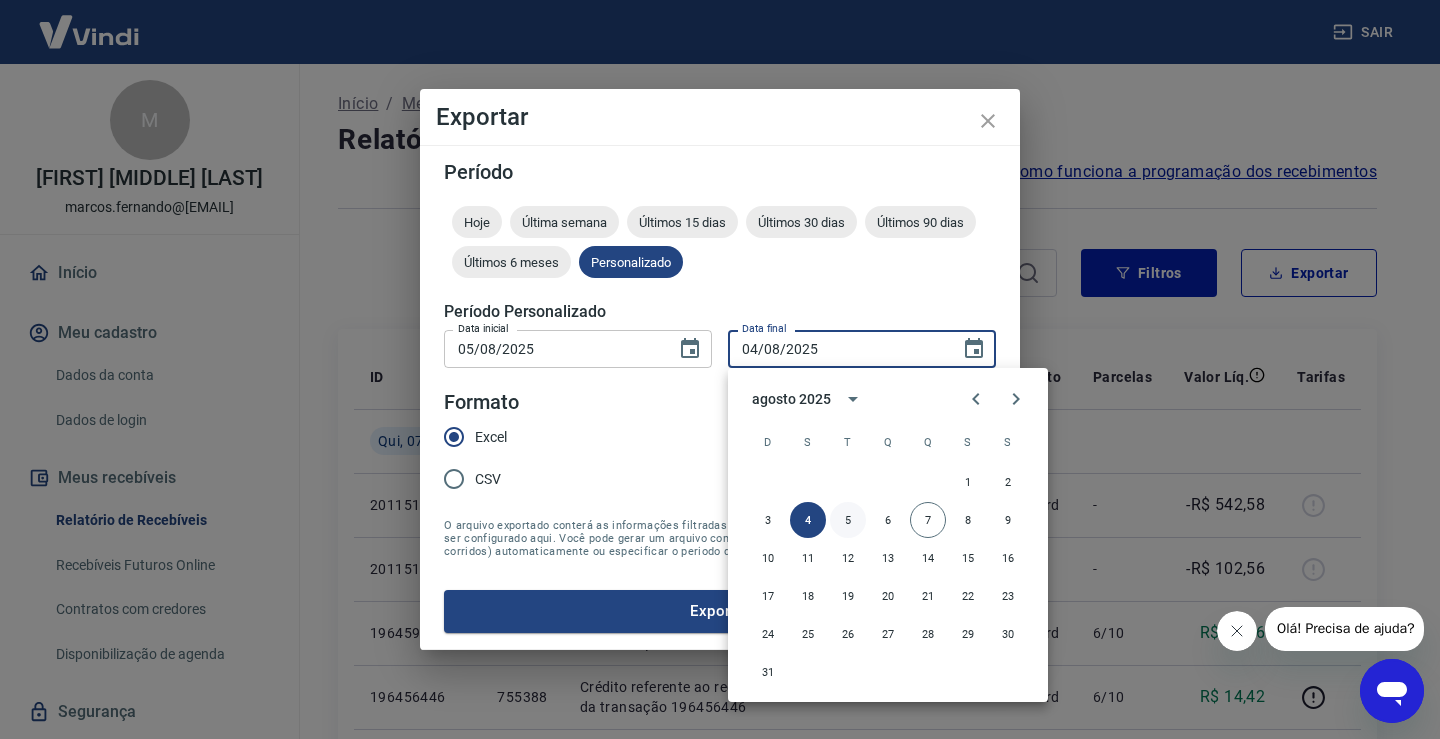 click on "5" at bounding box center [848, 520] 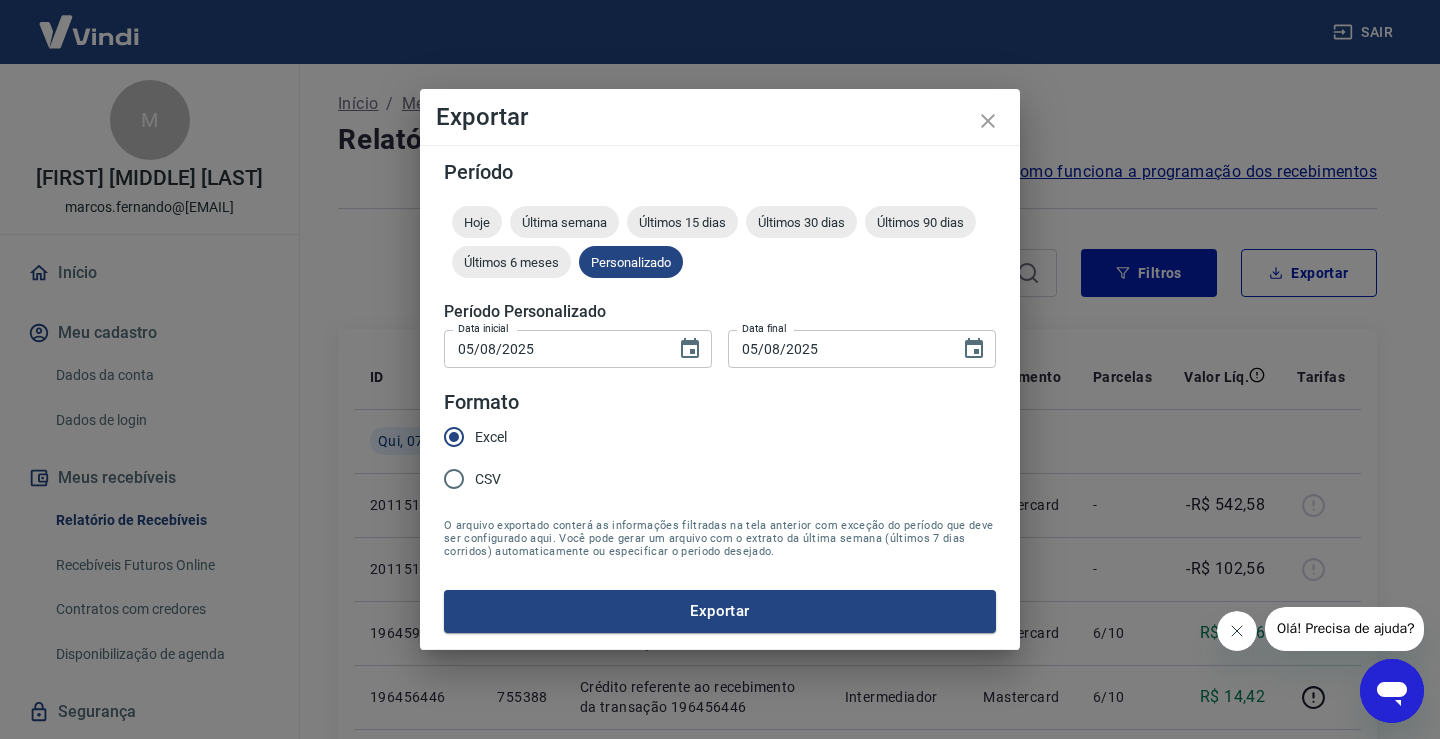 click on "Exportar" at bounding box center (720, 611) 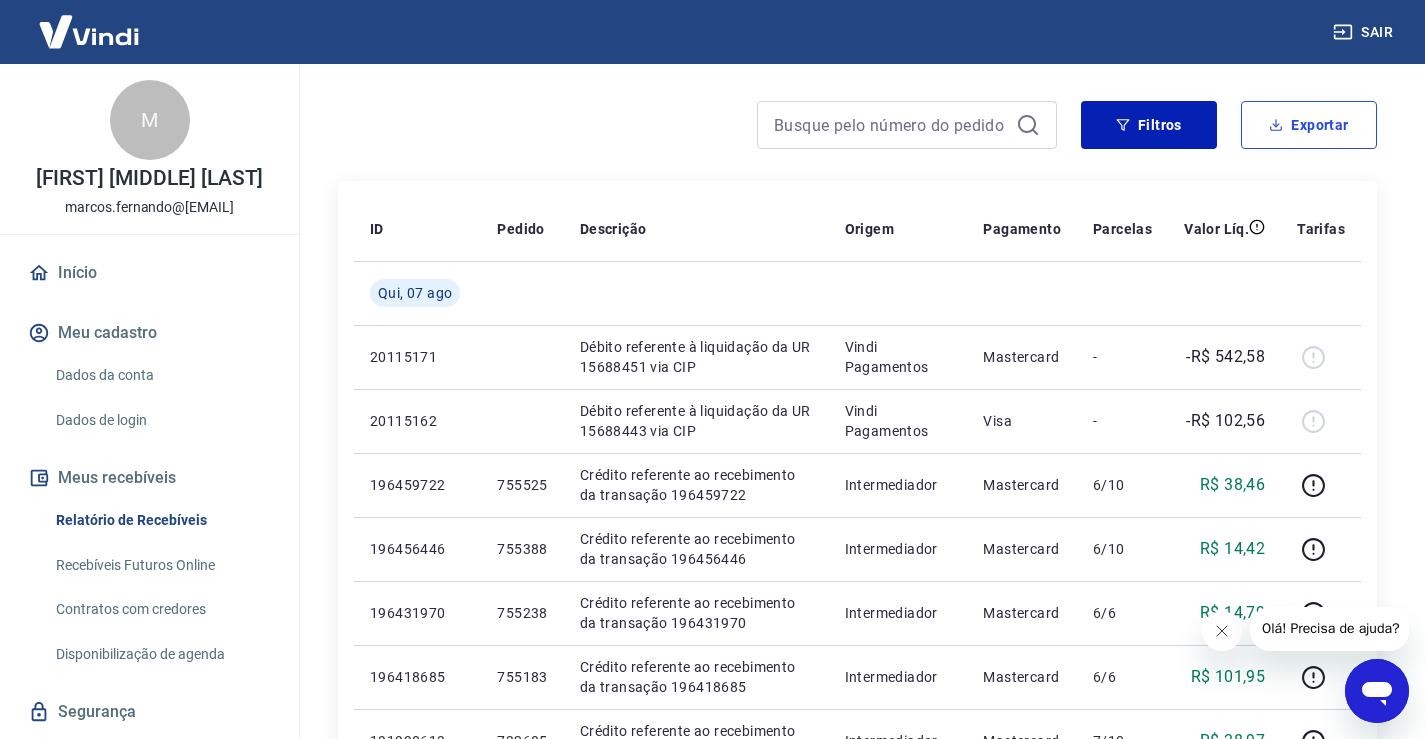 scroll, scrollTop: 0, scrollLeft: 0, axis: both 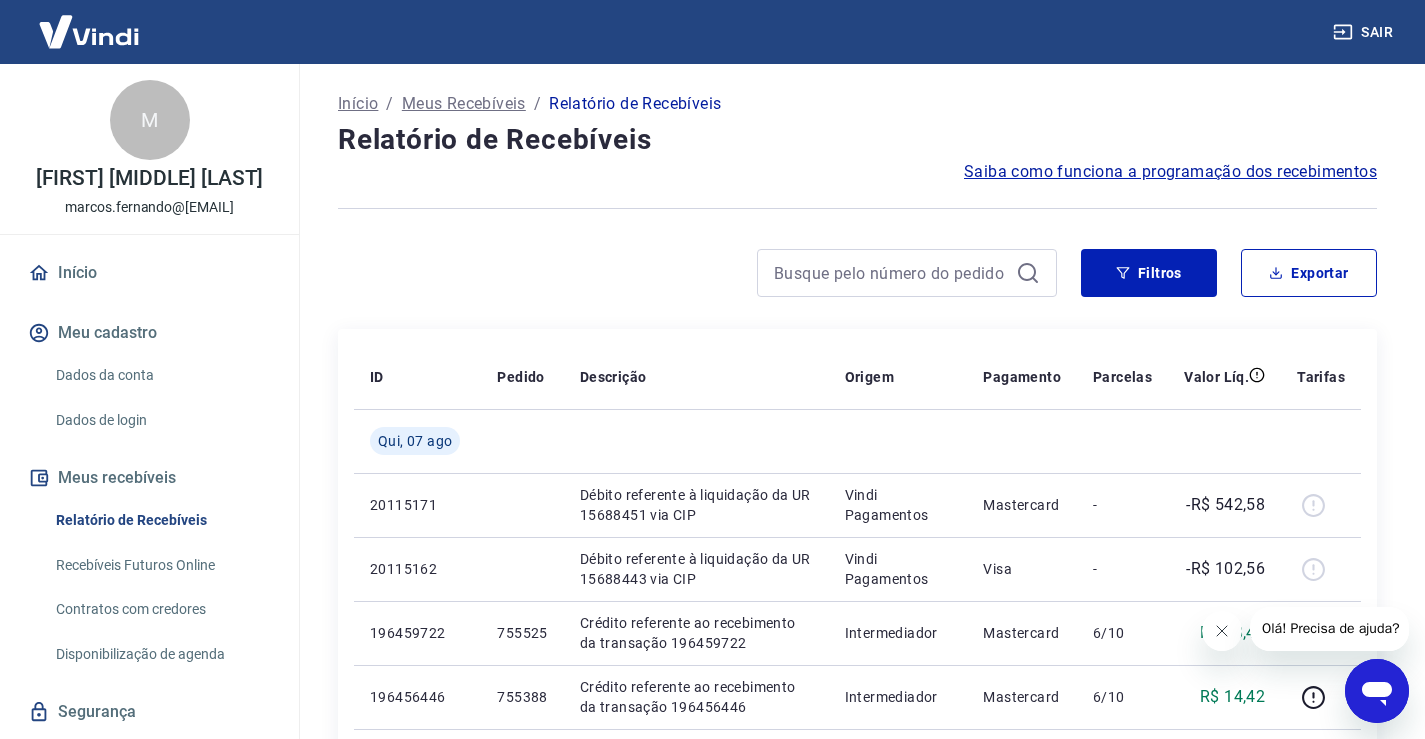 click at bounding box center (697, 273) 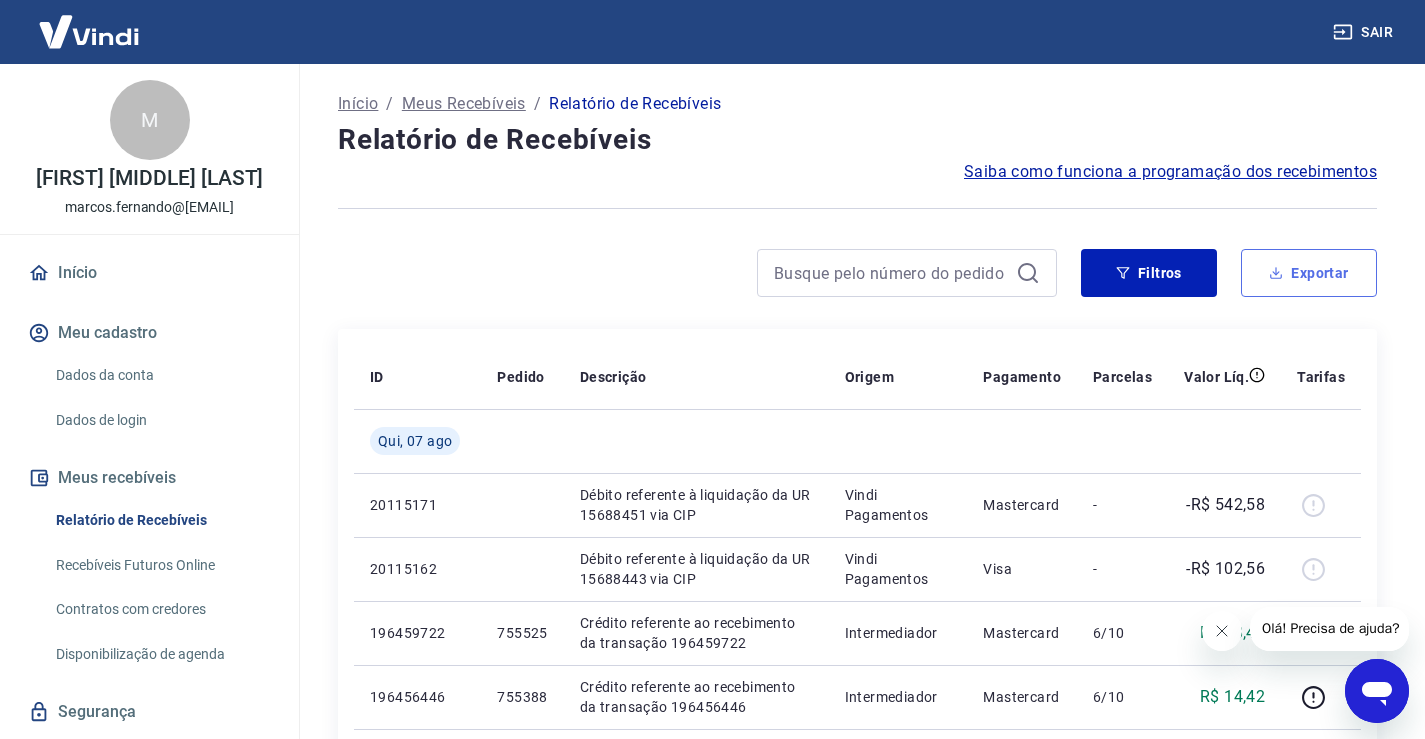 click on "Exportar" at bounding box center (1309, 273) 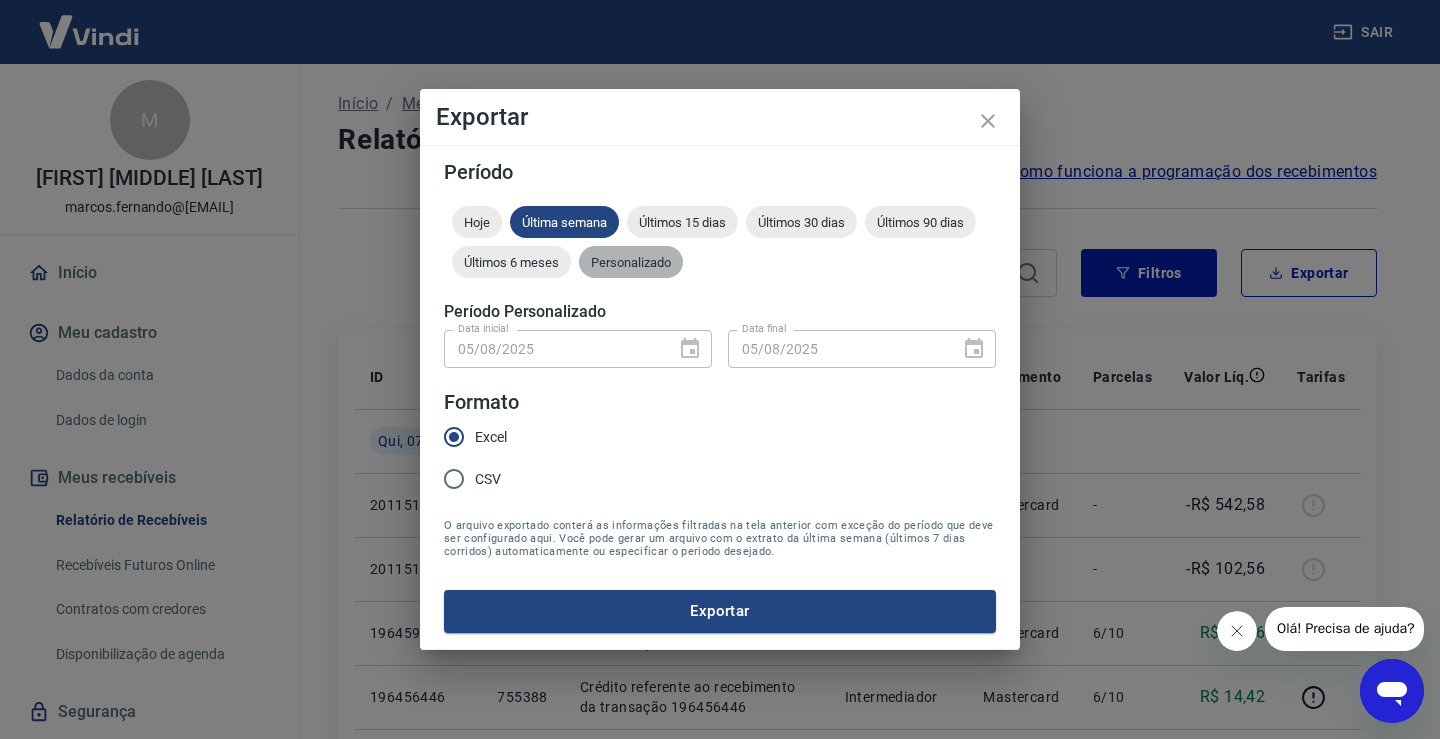drag, startPoint x: 626, startPoint y: 266, endPoint x: 634, endPoint y: 290, distance: 25.298222 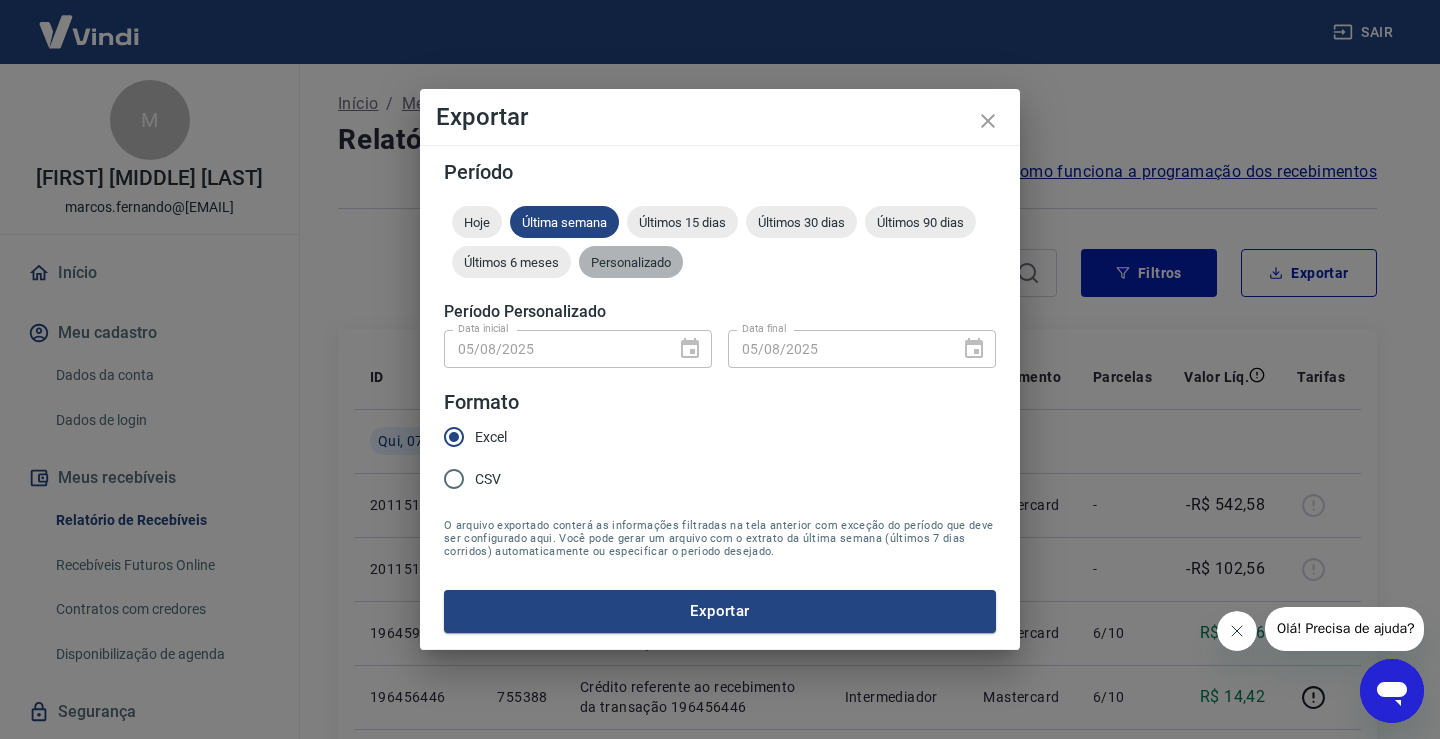 click on "Personalizado" at bounding box center (631, 262) 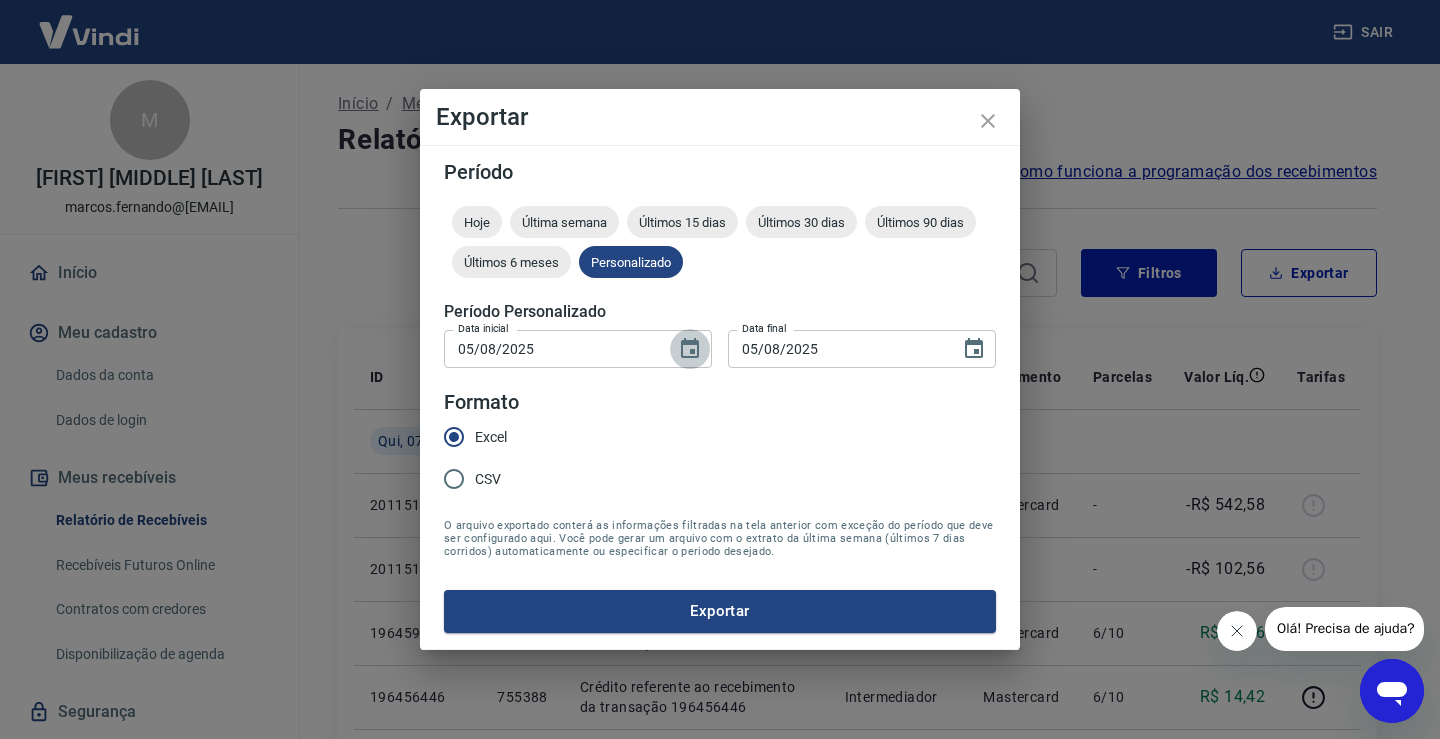 click 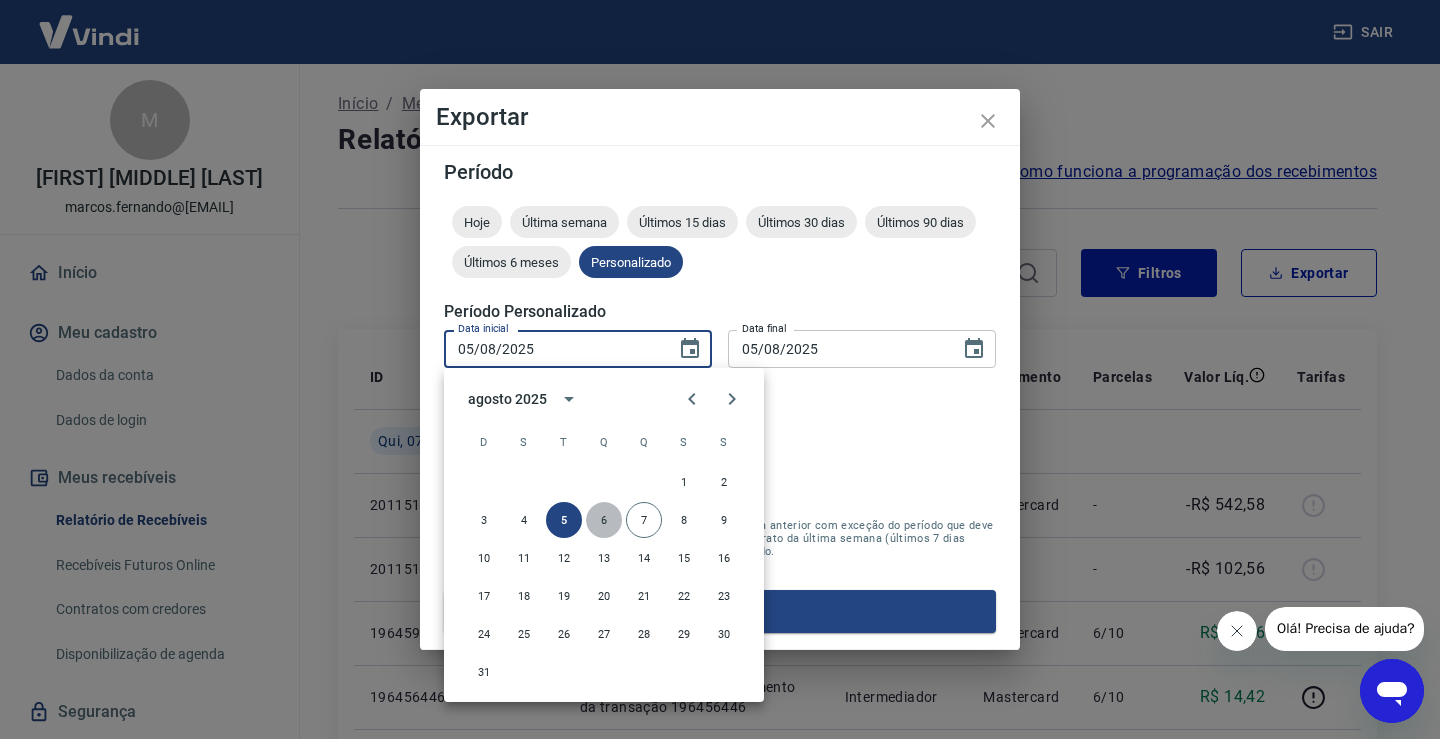 click on "6" at bounding box center (604, 520) 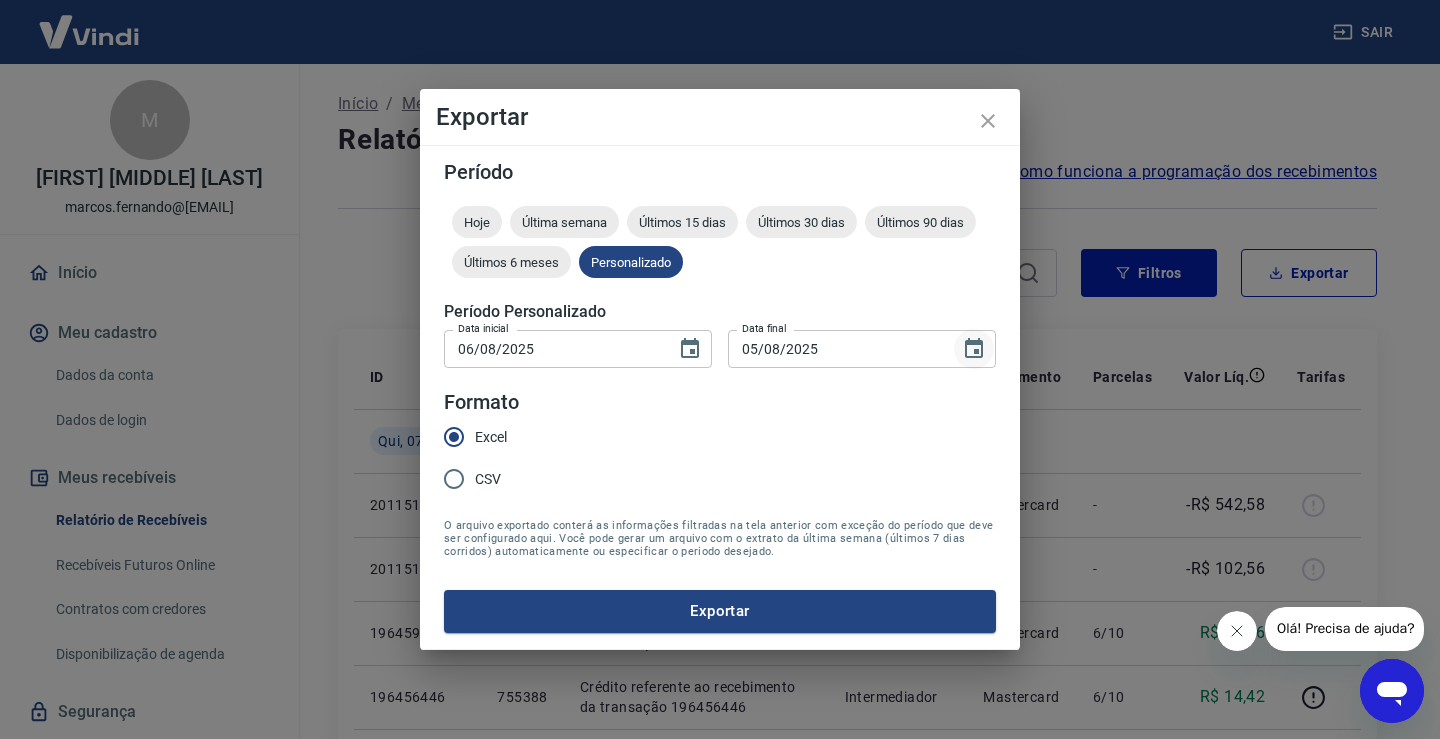 click 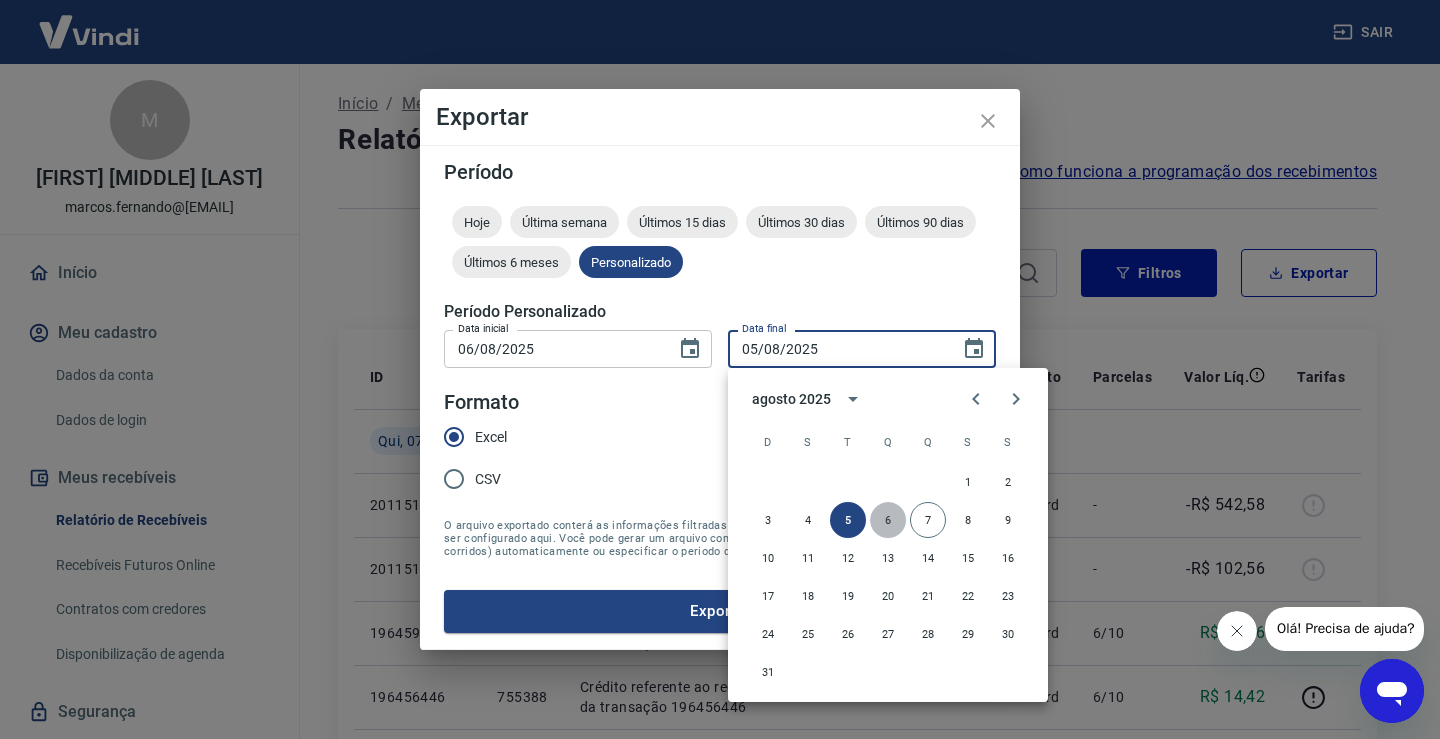 click on "6" at bounding box center (888, 520) 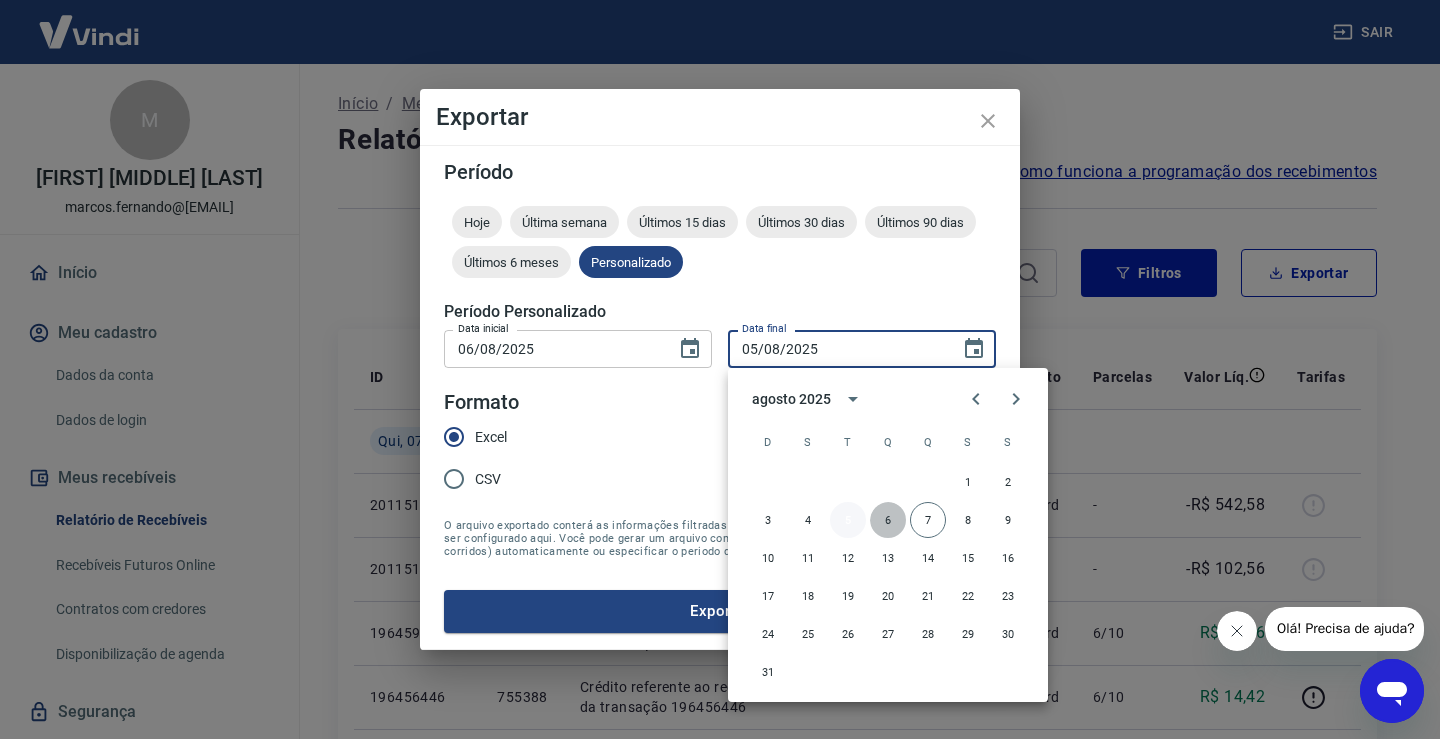 type on "06/08/2025" 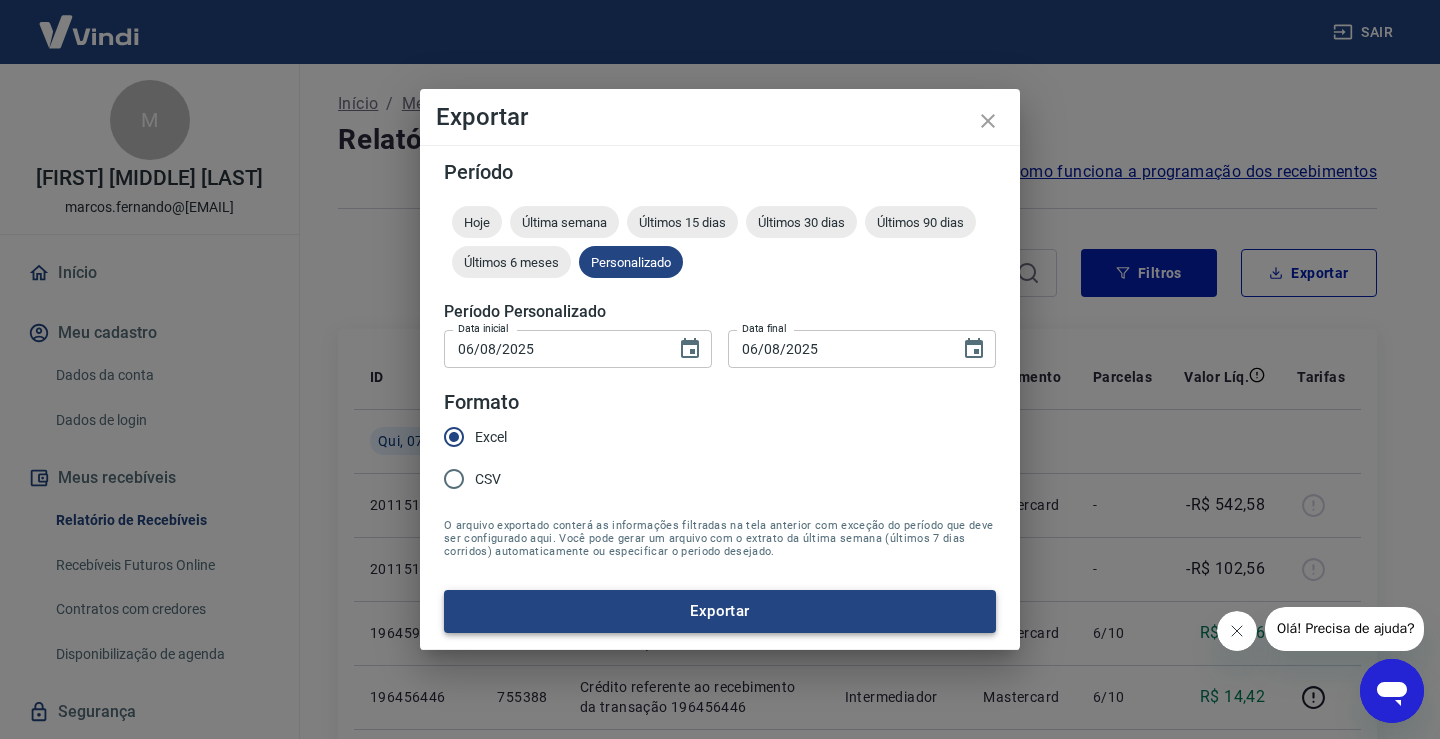 click on "Exportar" at bounding box center (720, 611) 